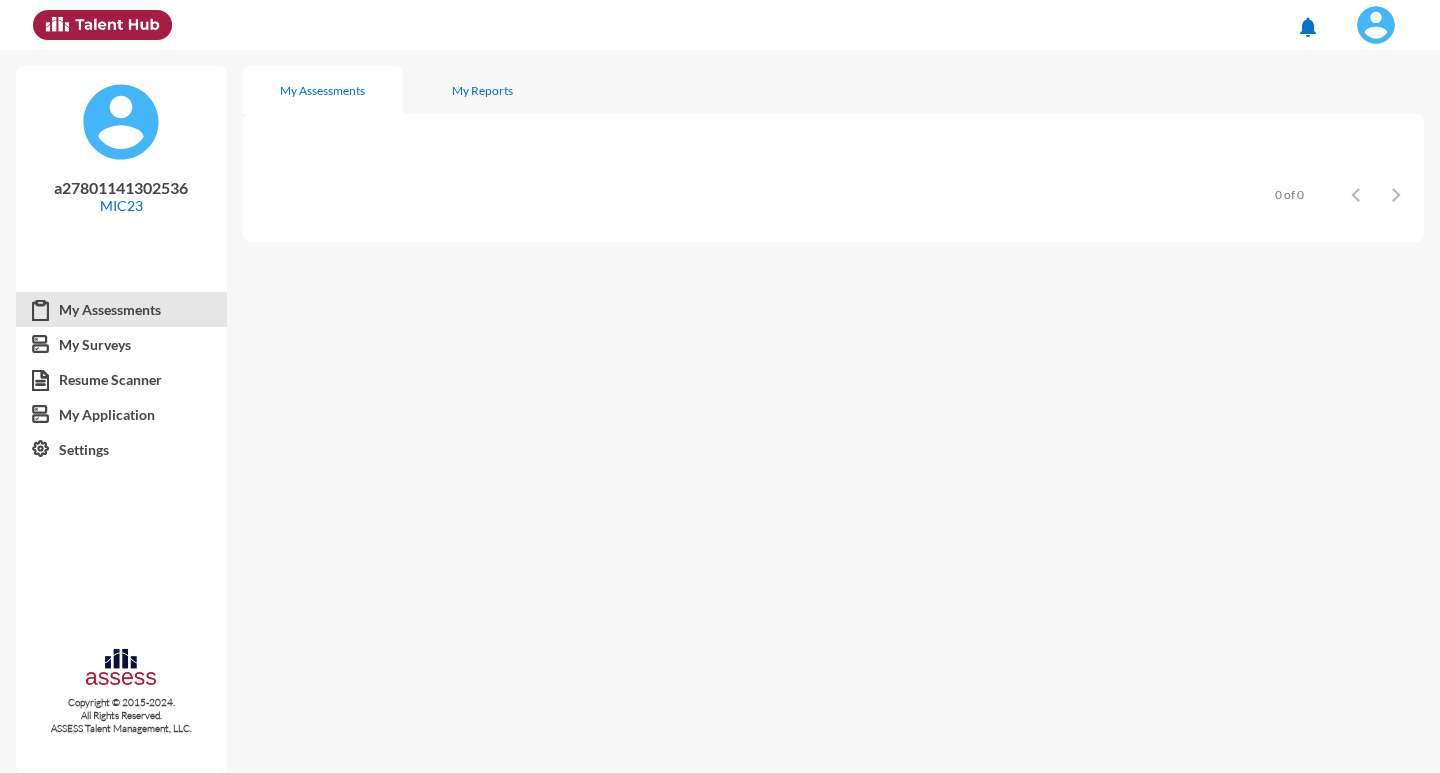 scroll, scrollTop: 0, scrollLeft: 0, axis: both 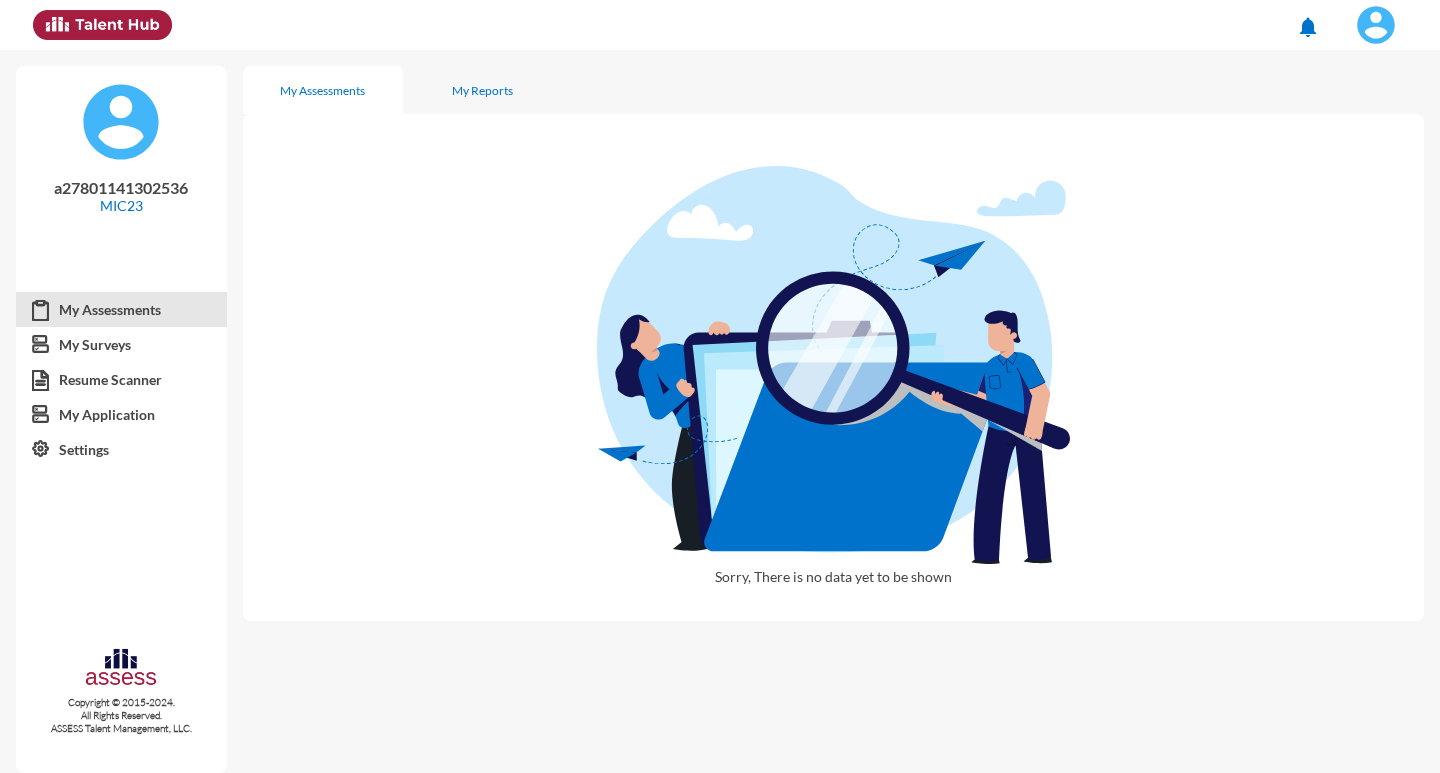 click on "My Assessments" at bounding box center [322, 90] 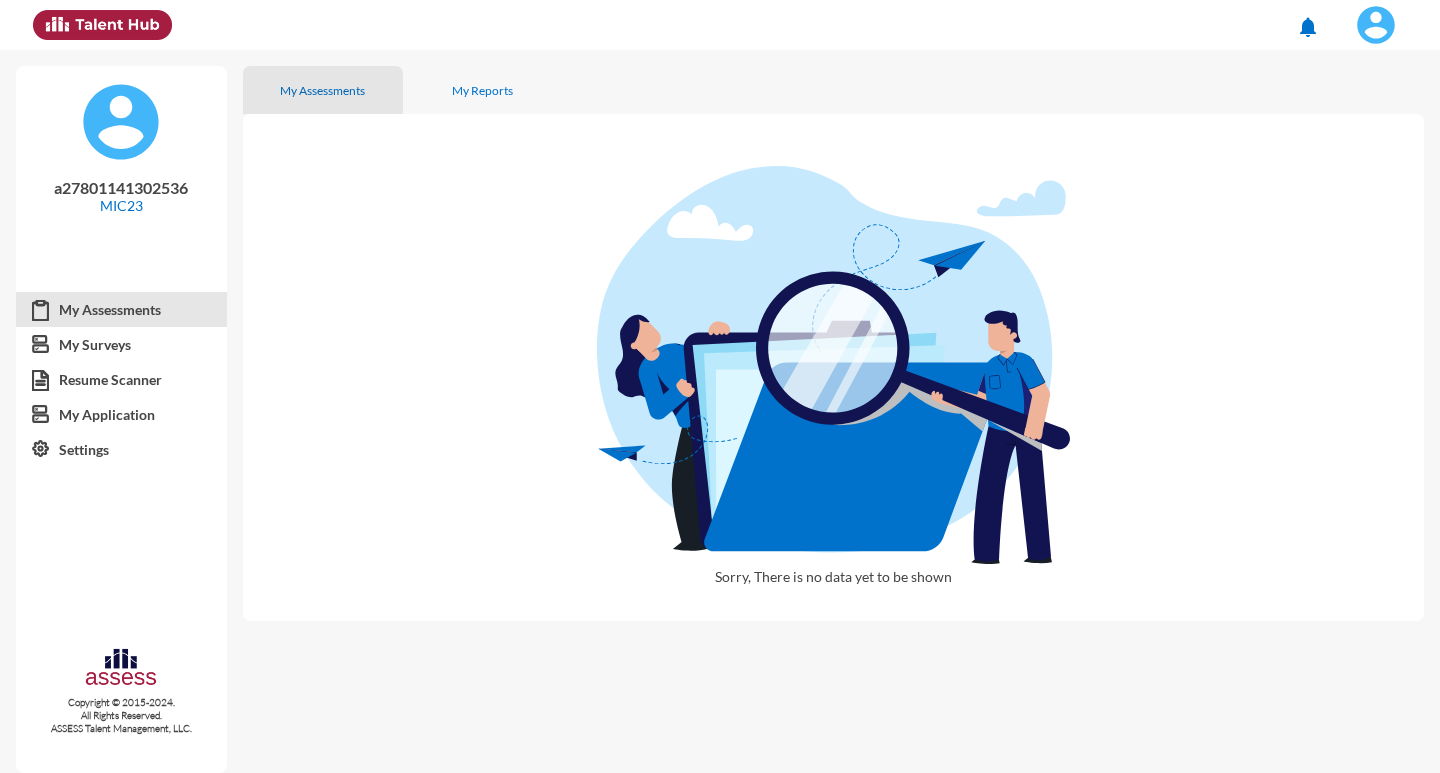 click on "My Assessments" at bounding box center [322, 90] 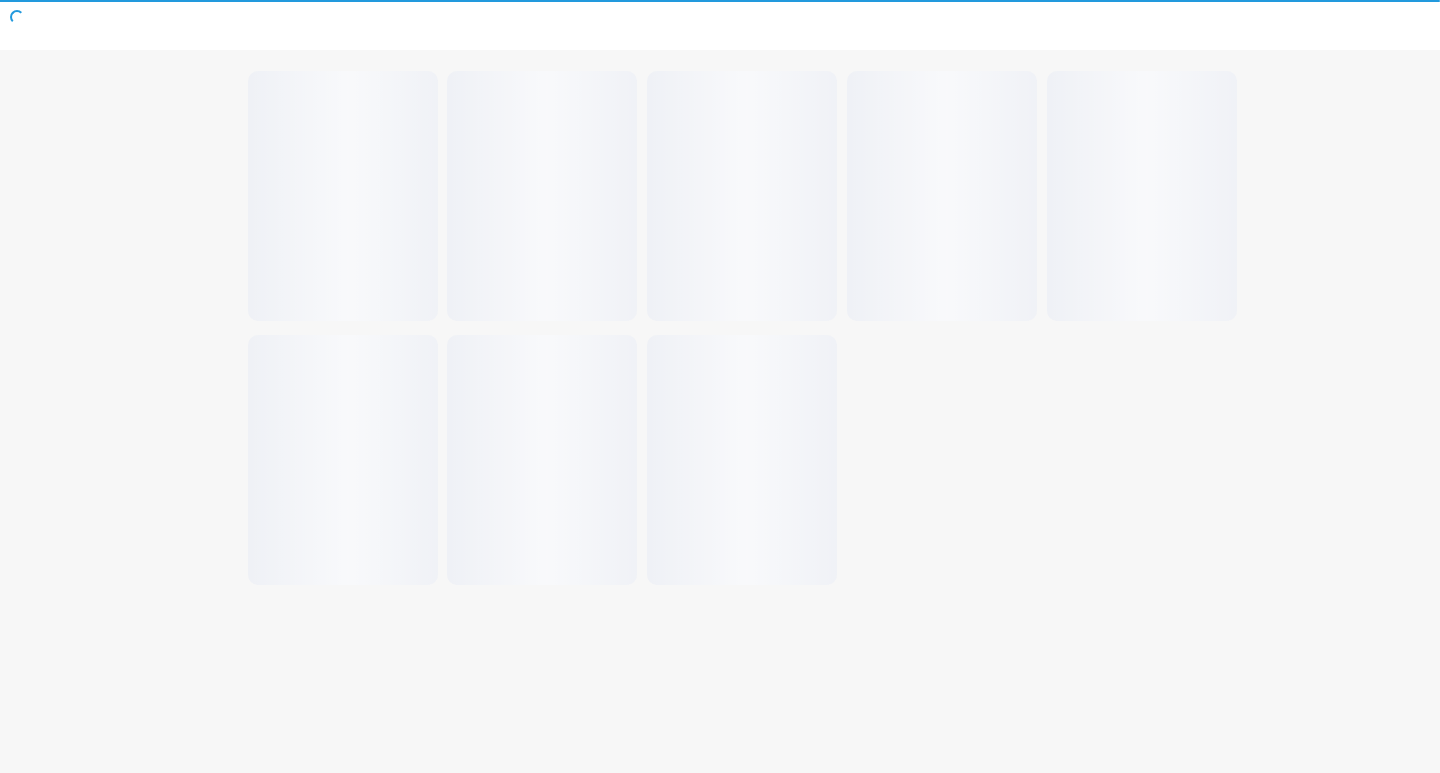 scroll, scrollTop: 0, scrollLeft: 0, axis: both 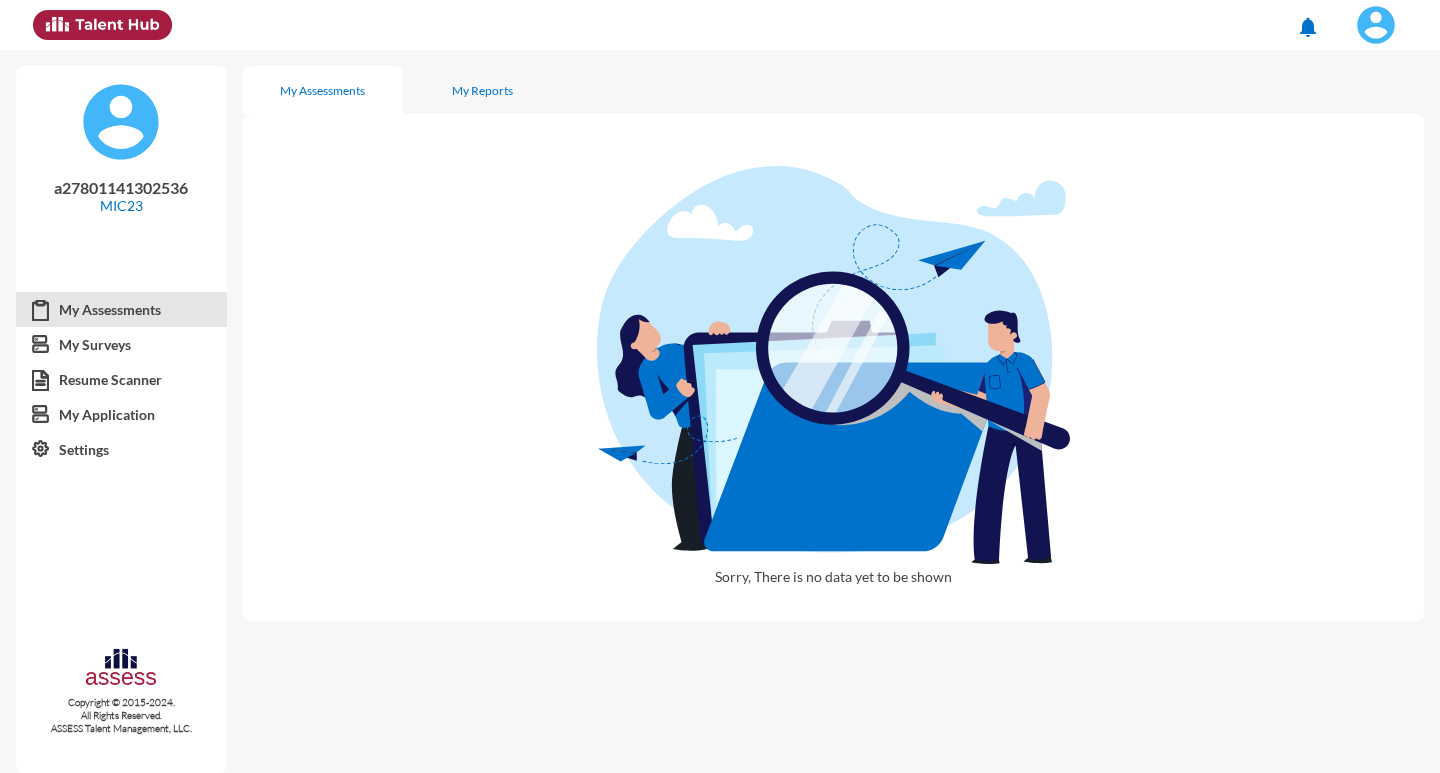 click at bounding box center (102, 25) 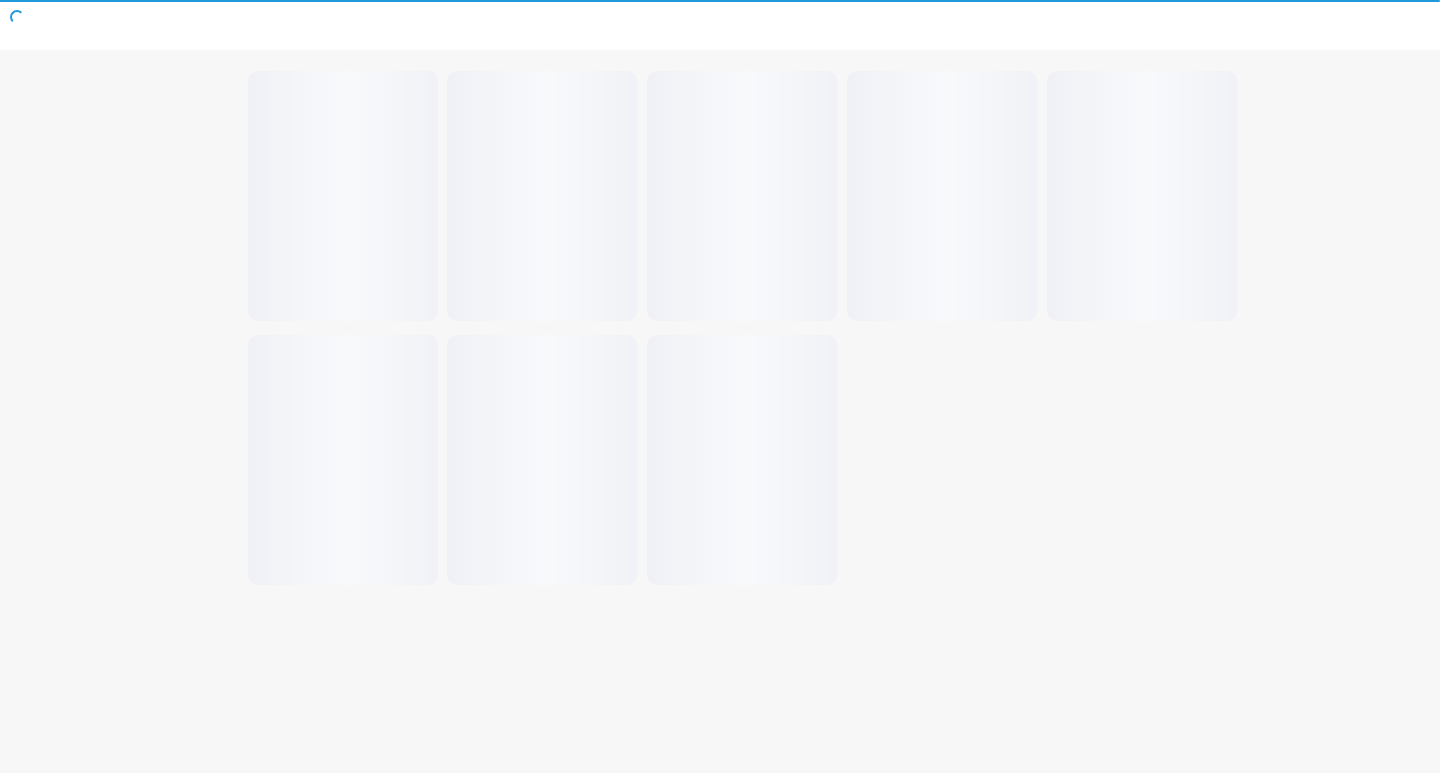 scroll, scrollTop: 0, scrollLeft: 0, axis: both 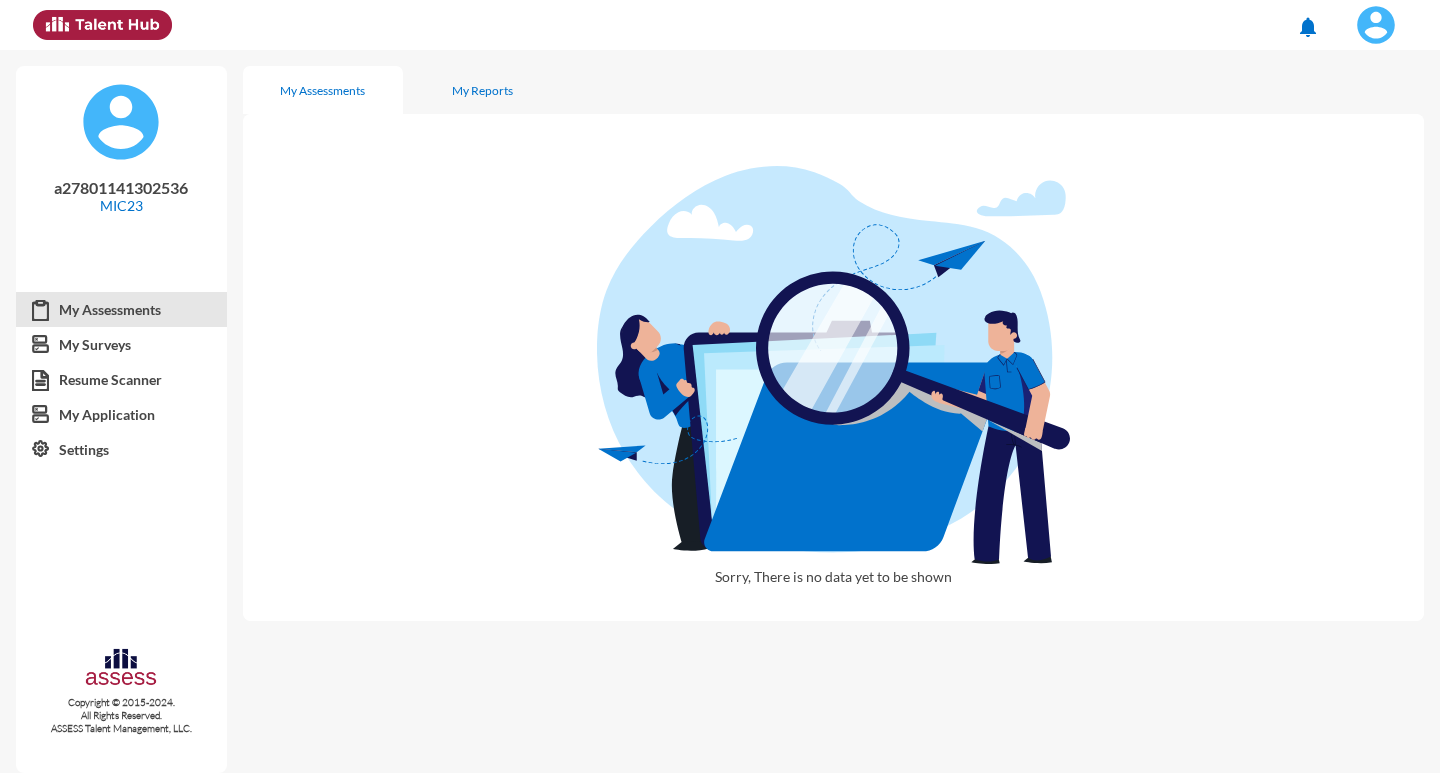 click on "a27801141302536" at bounding box center (121, 187) 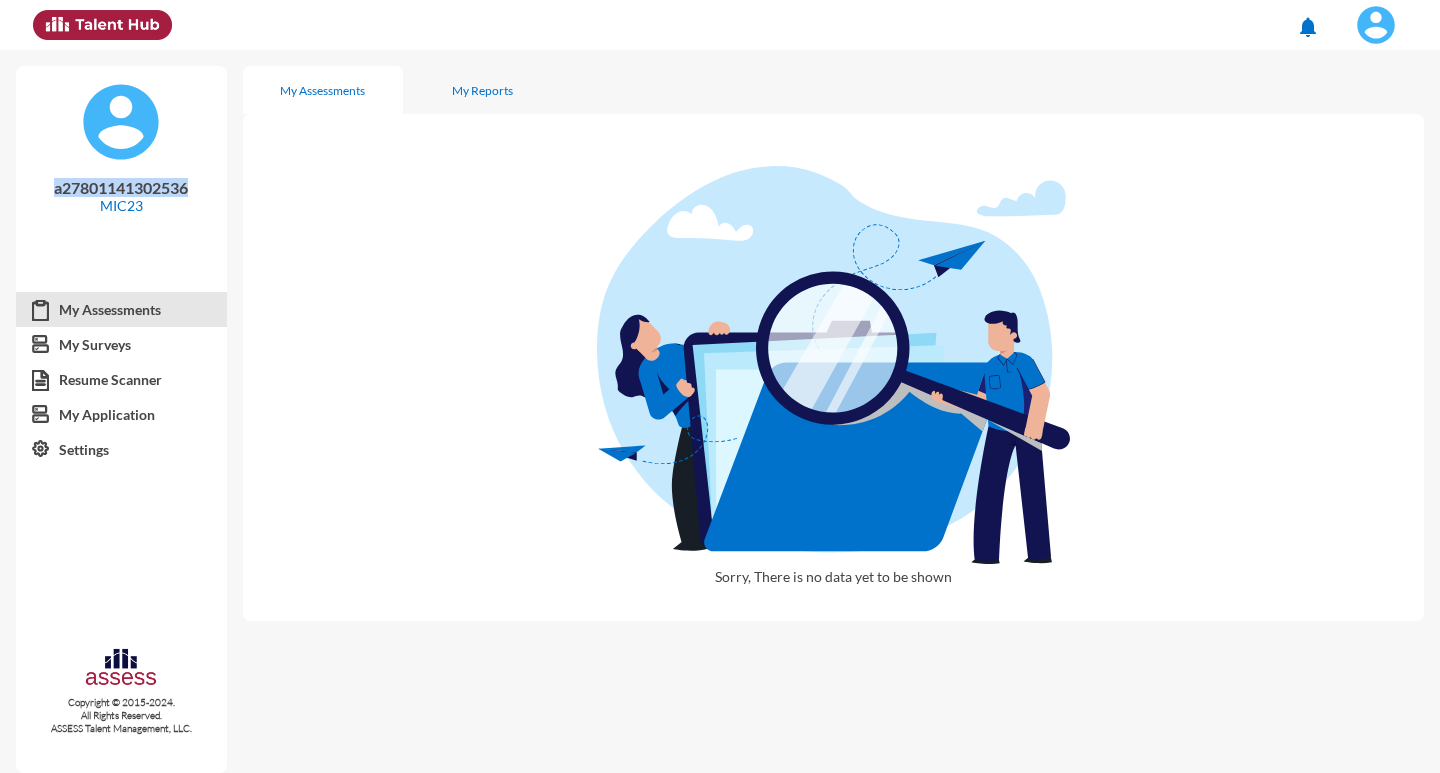 drag, startPoint x: 54, startPoint y: 189, endPoint x: 189, endPoint y: 181, distance: 135.23683 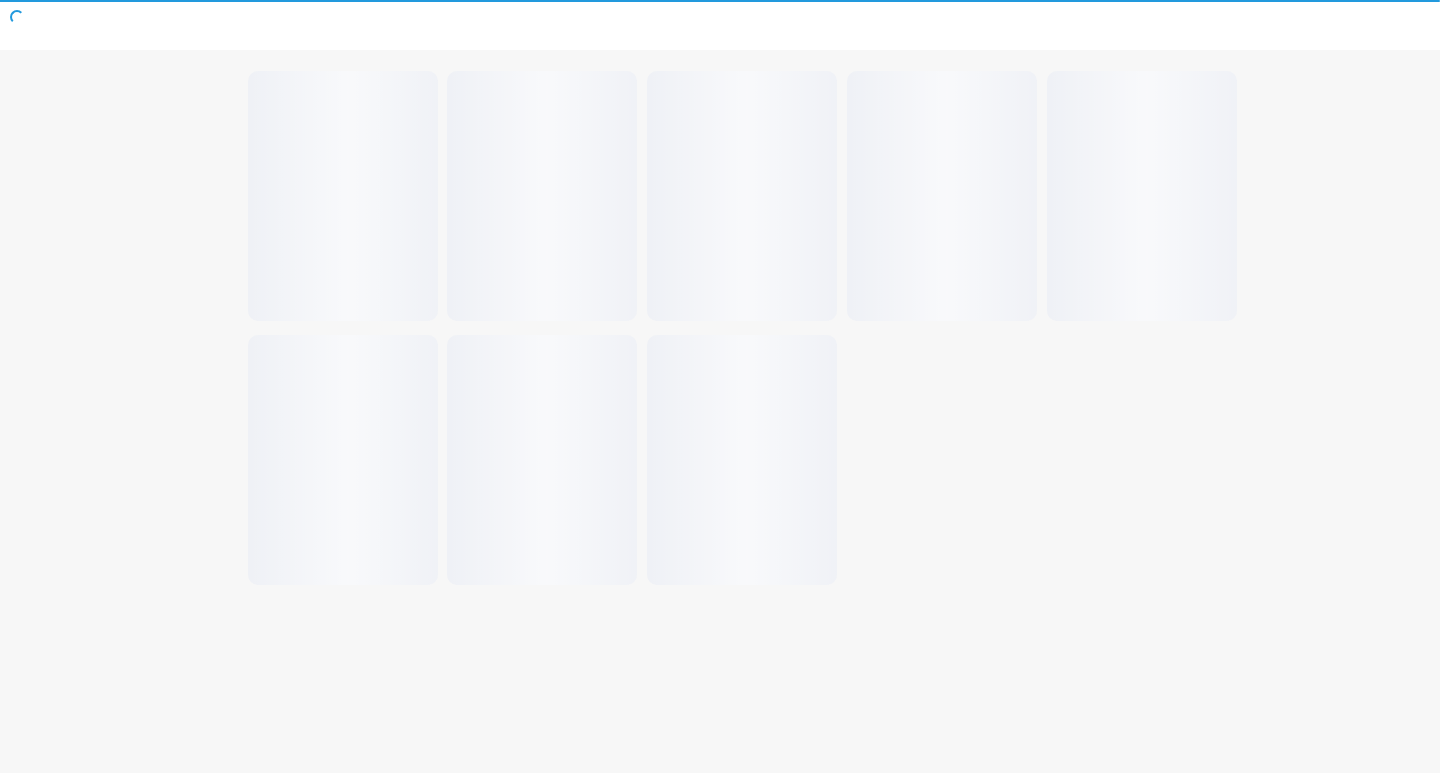 scroll, scrollTop: 0, scrollLeft: 0, axis: both 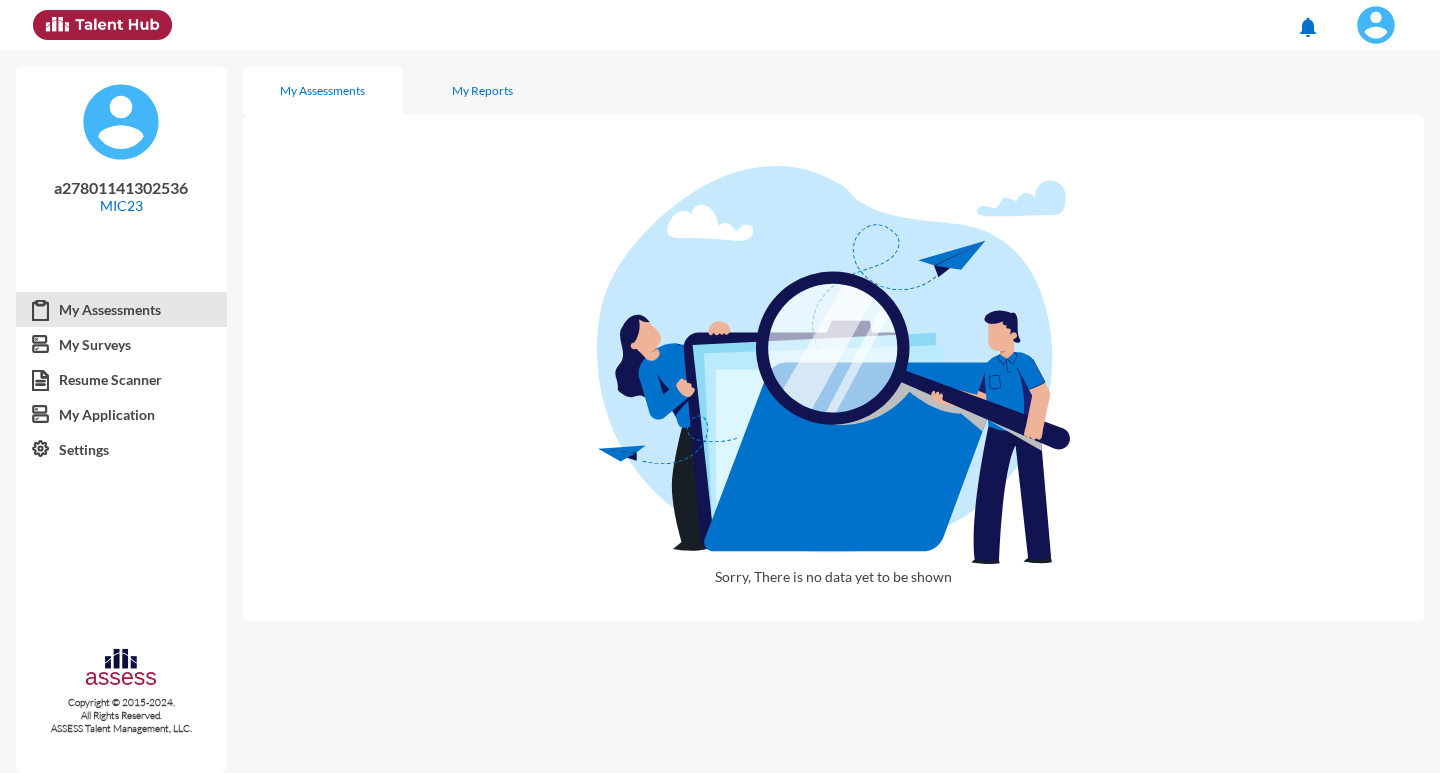 click on "My Assessments" at bounding box center (322, 90) 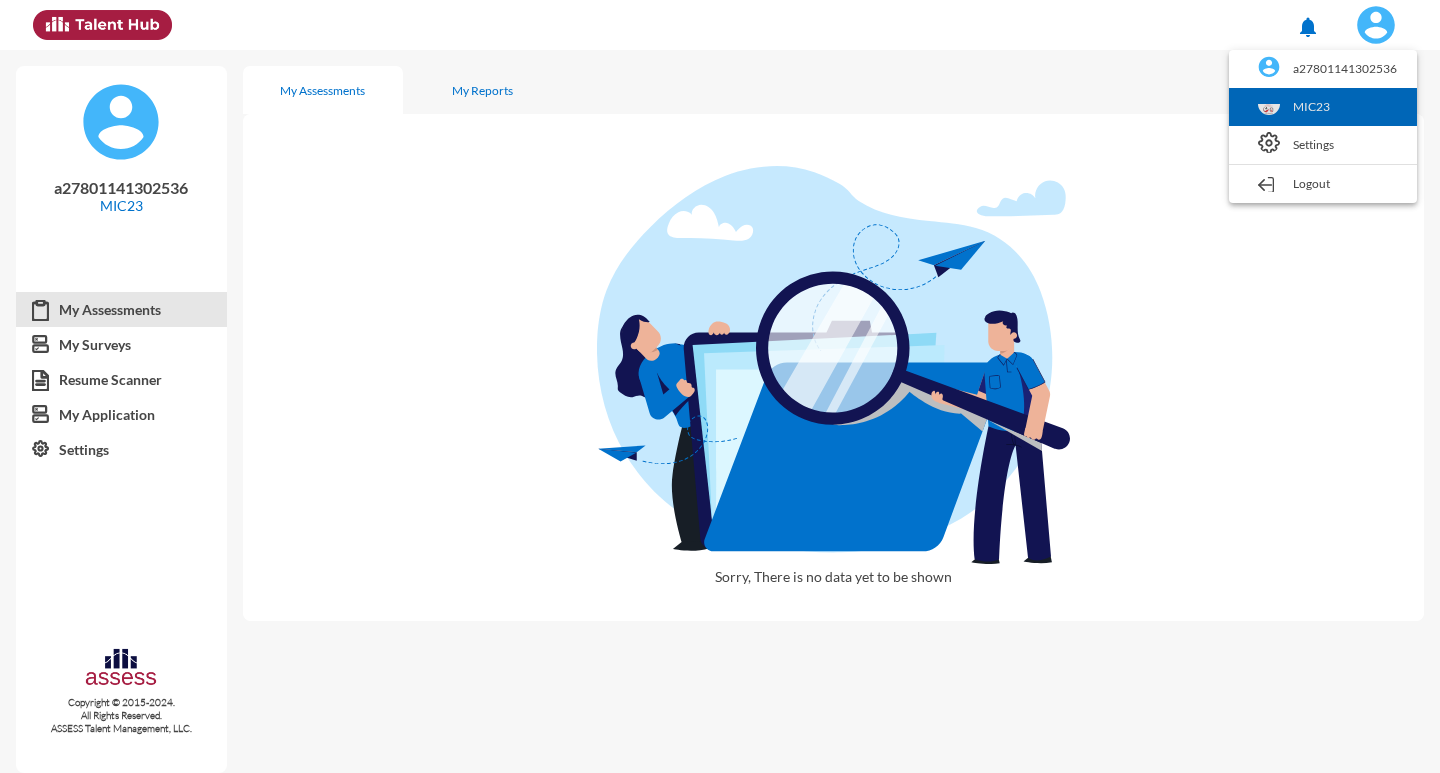 click on "MIC23" at bounding box center [1323, 107] 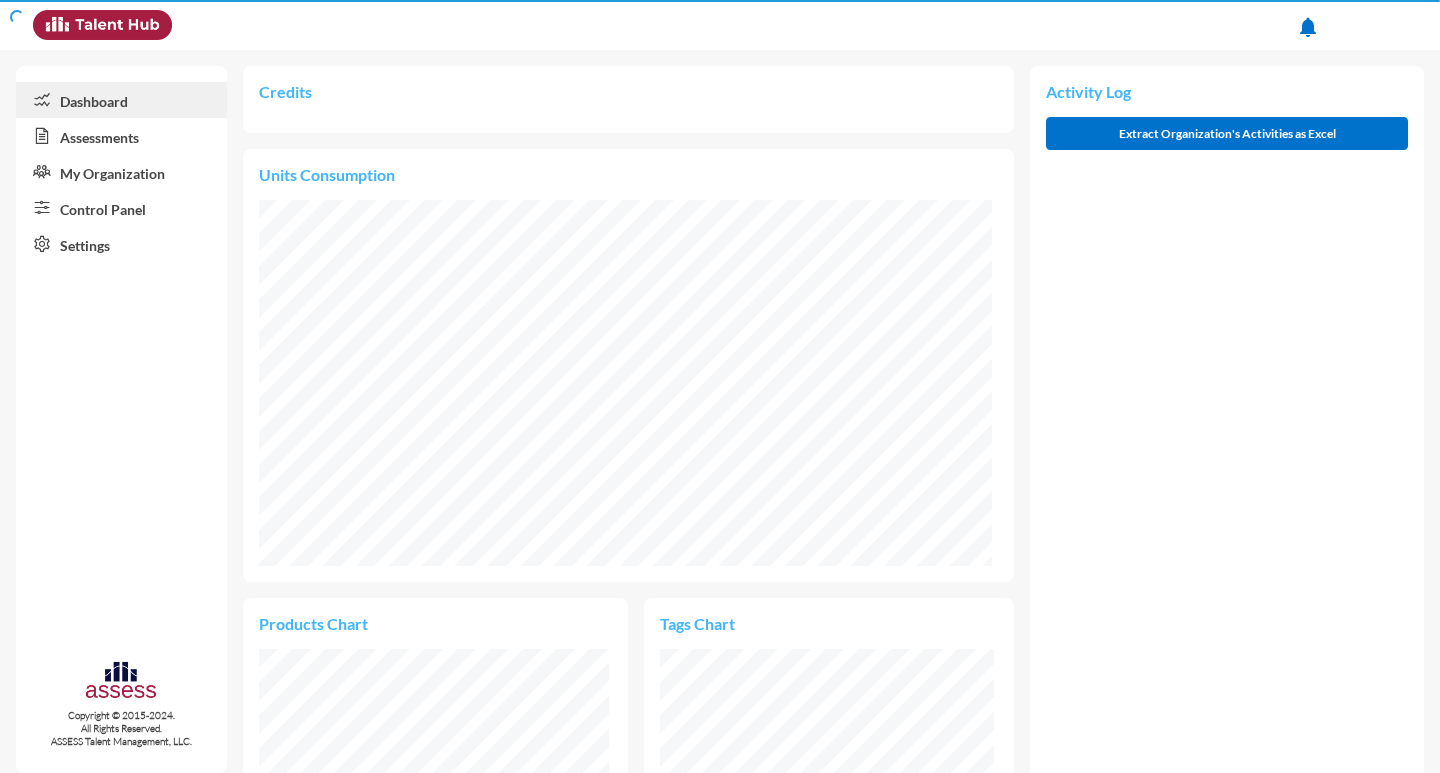 scroll, scrollTop: 999634, scrollLeft: 999267, axis: both 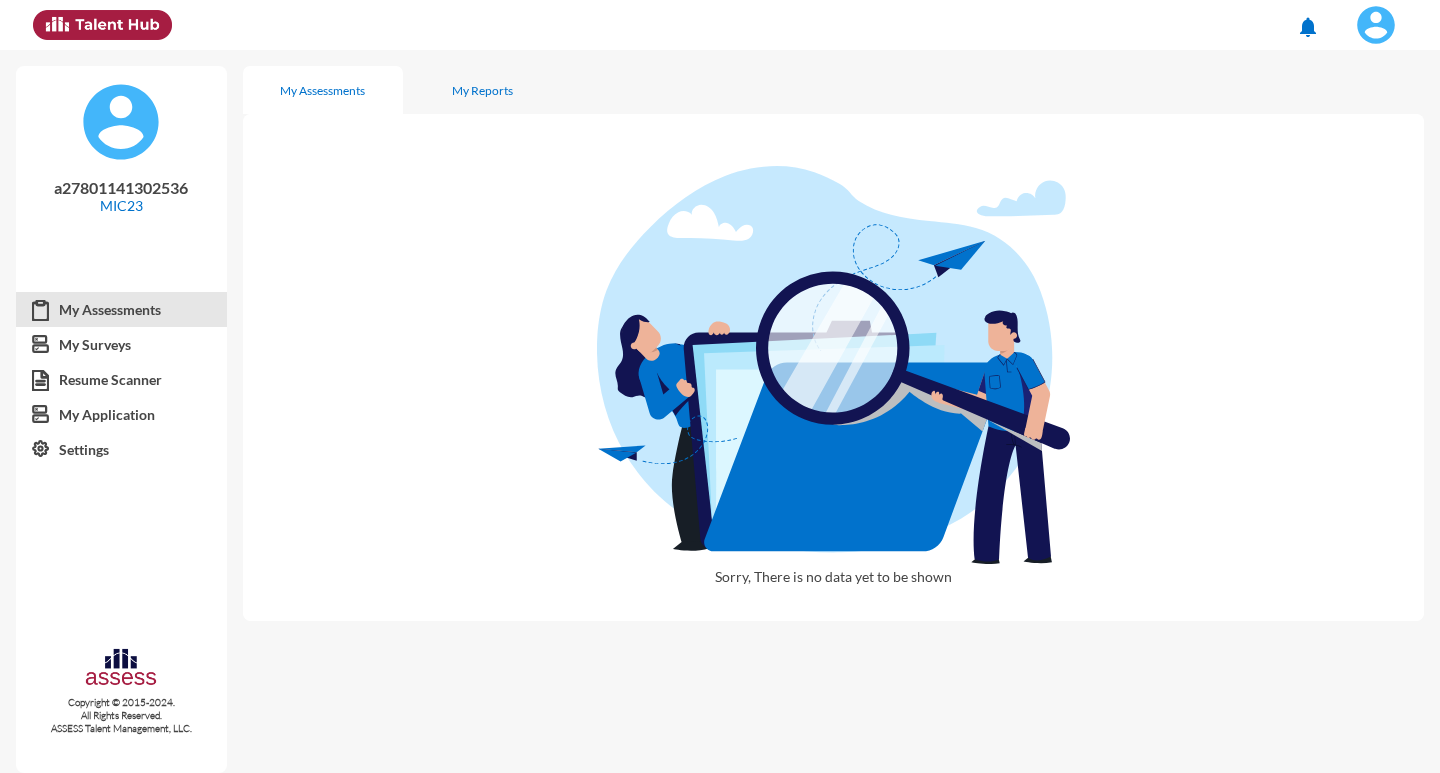 click on "a27801141302536" at bounding box center [121, 187] 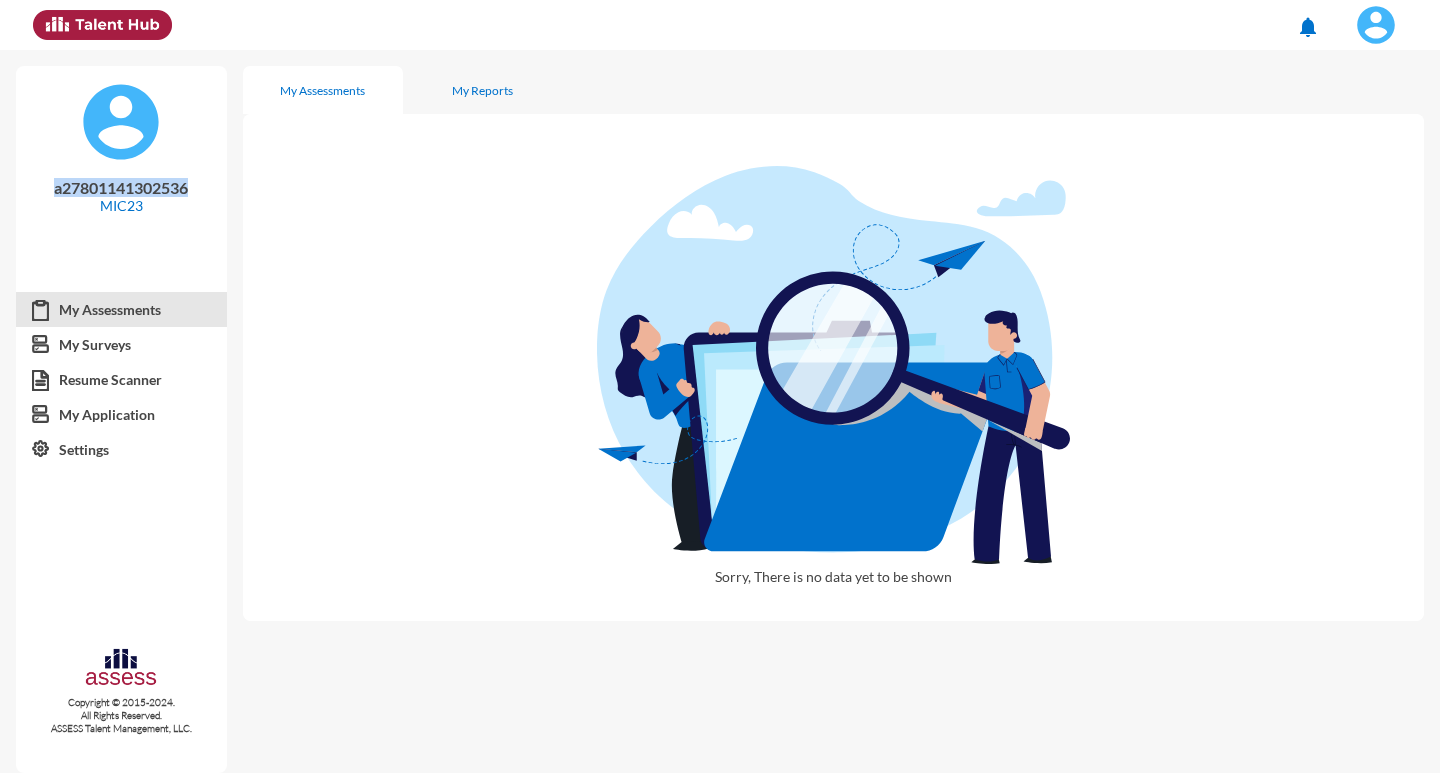 click on "a27801141302536" at bounding box center [121, 187] 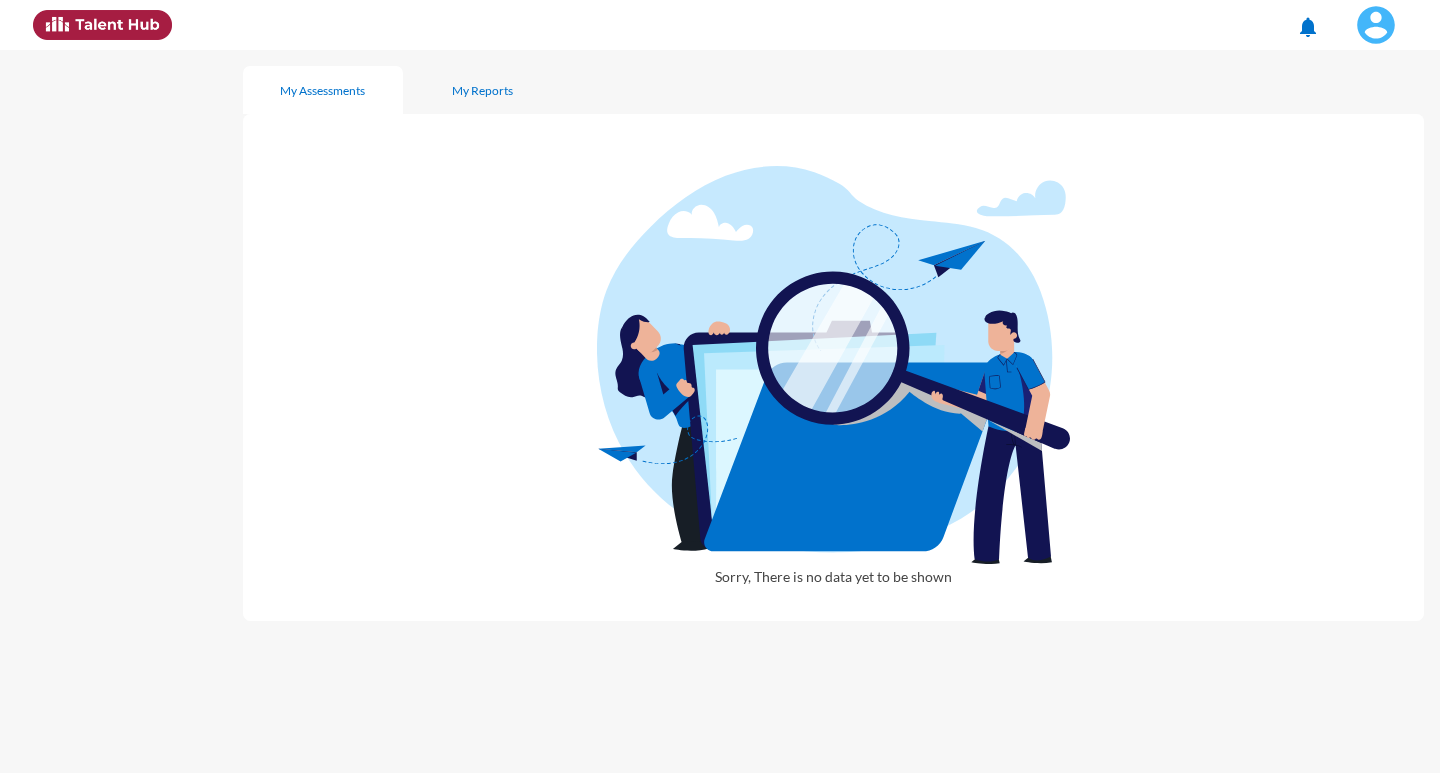 scroll, scrollTop: 0, scrollLeft: 0, axis: both 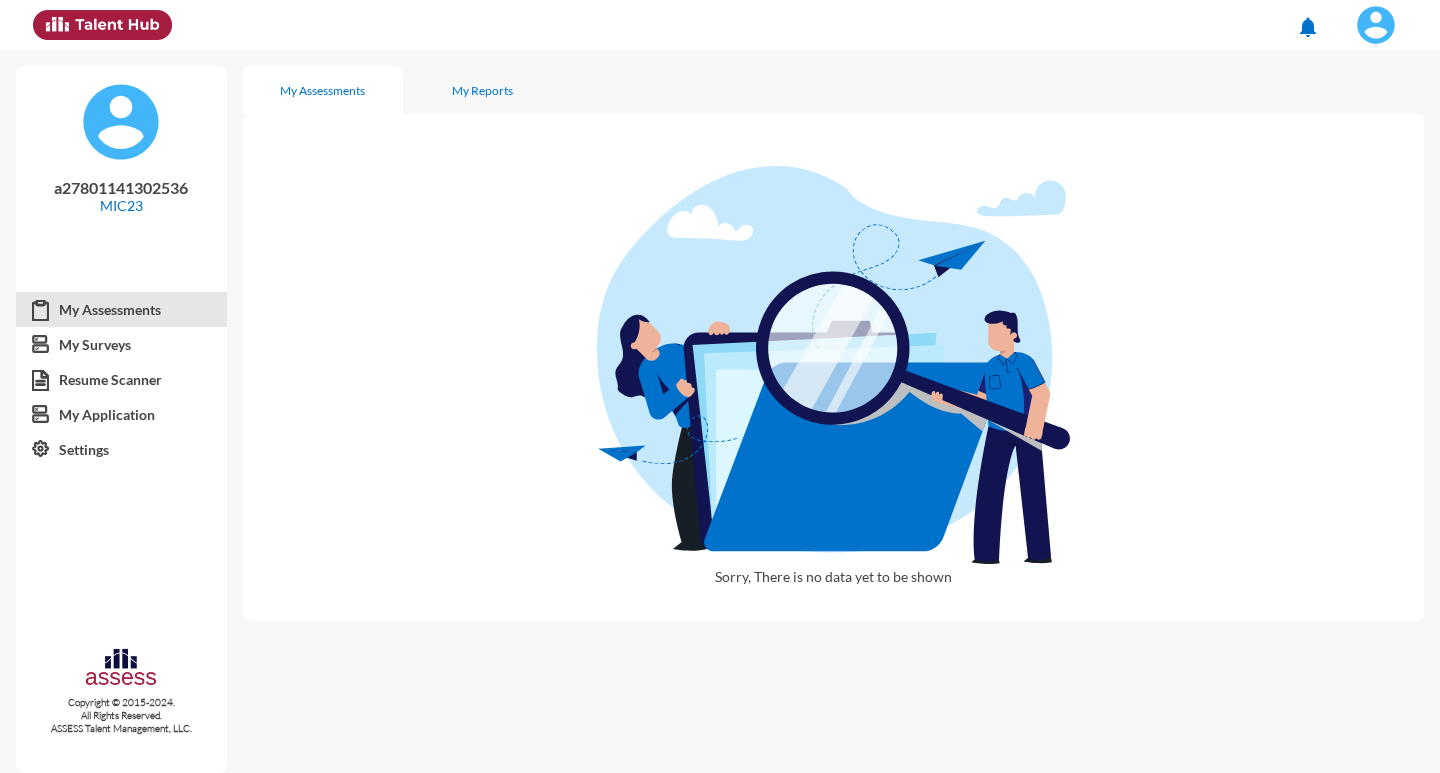 click at bounding box center (102, 25) 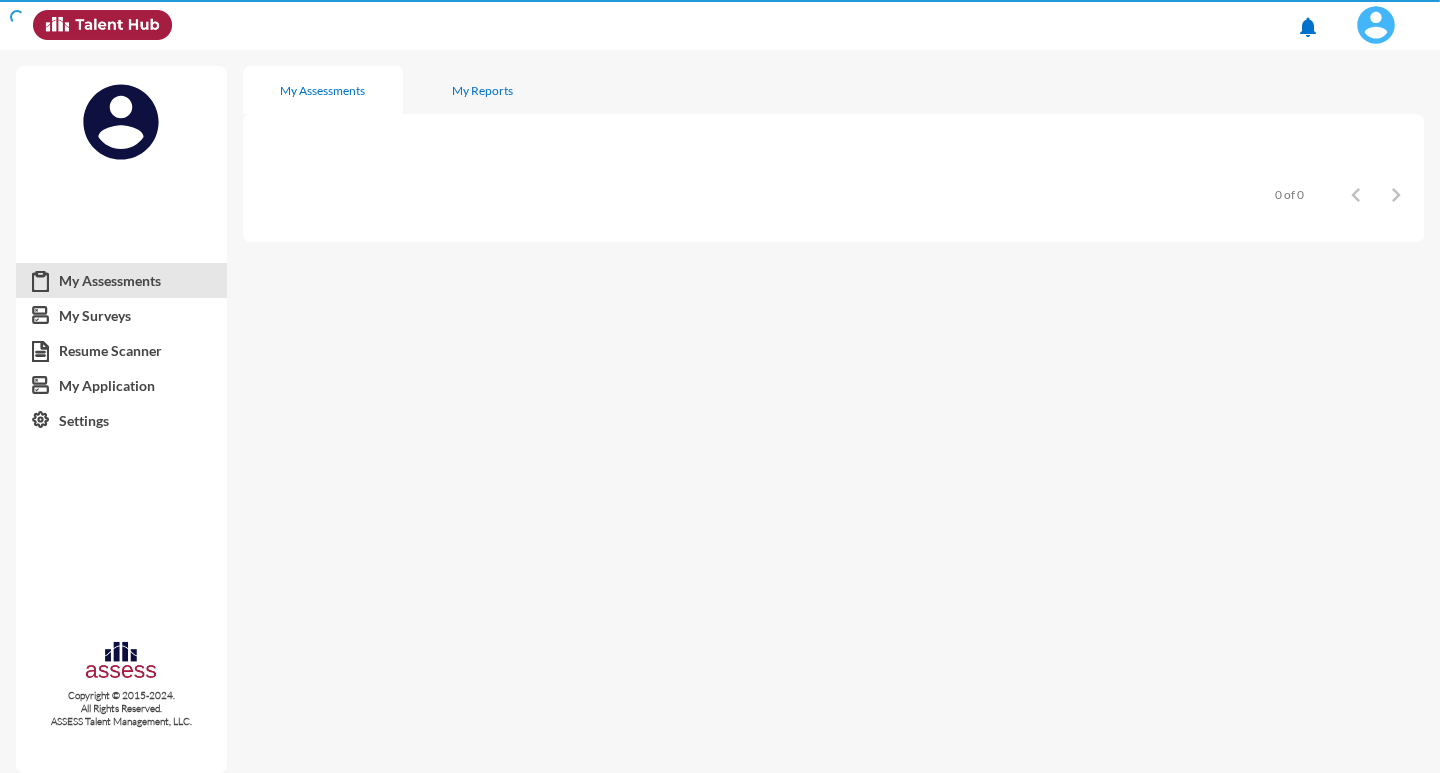 scroll, scrollTop: 0, scrollLeft: 0, axis: both 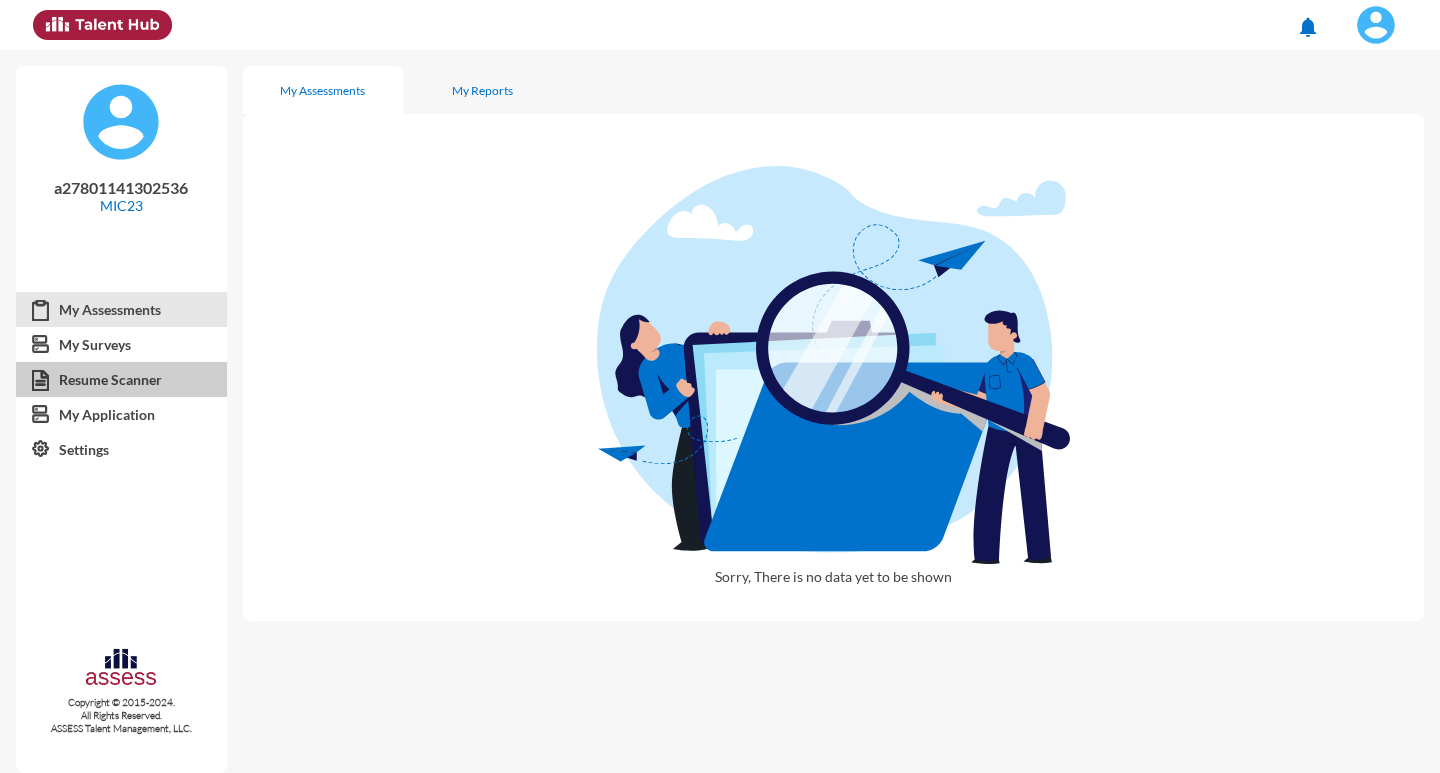 click on "Resume Scanner" at bounding box center [121, 380] 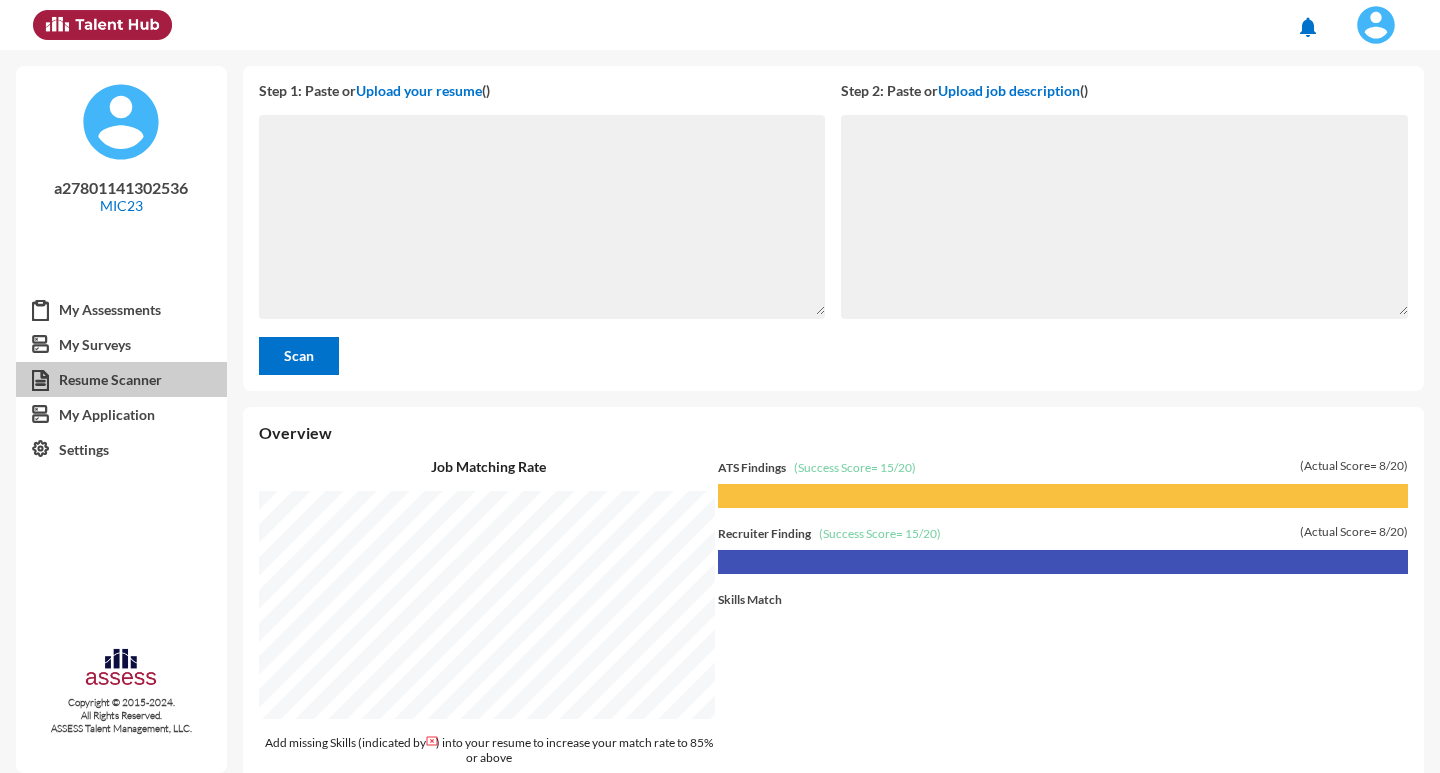 scroll, scrollTop: 999277, scrollLeft: 998813, axis: both 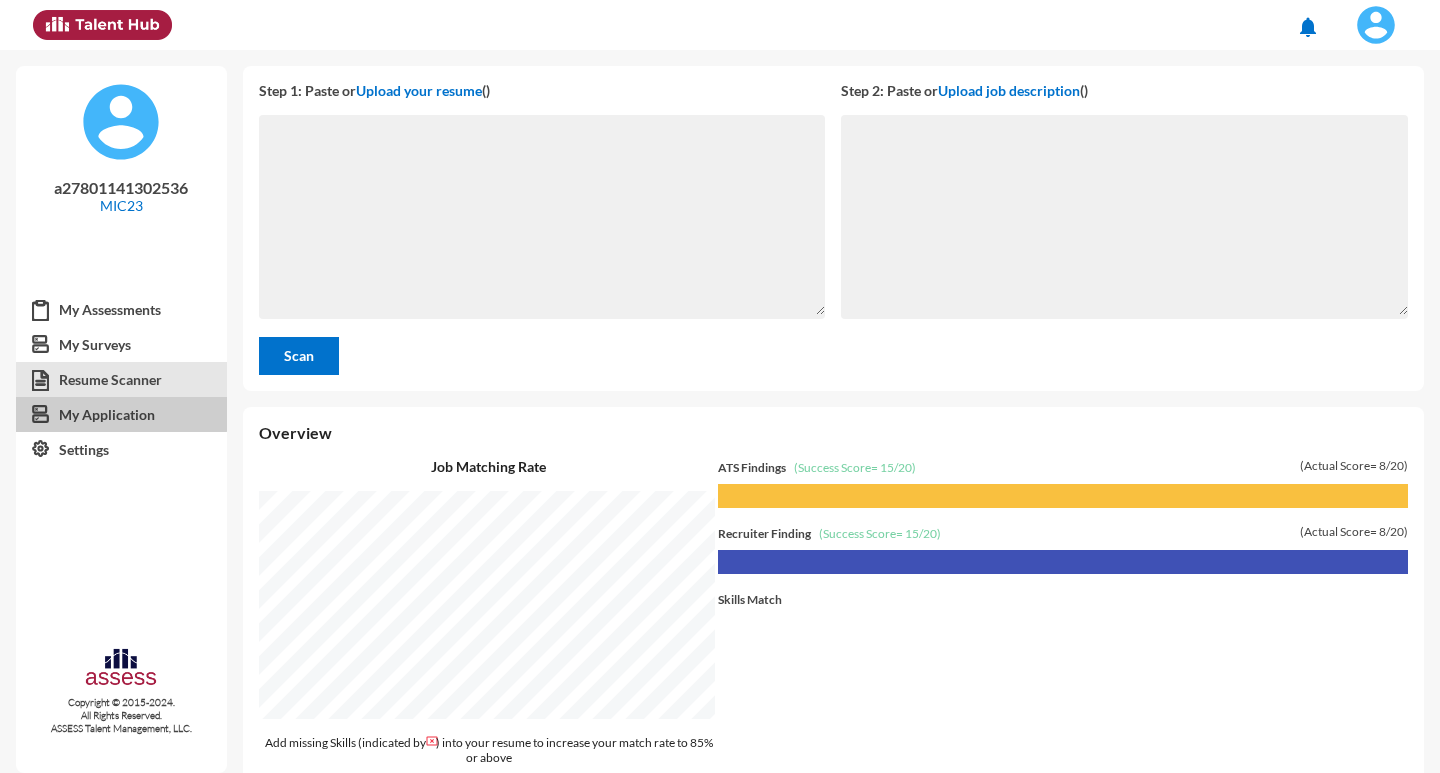 click on "My Application" at bounding box center (121, 415) 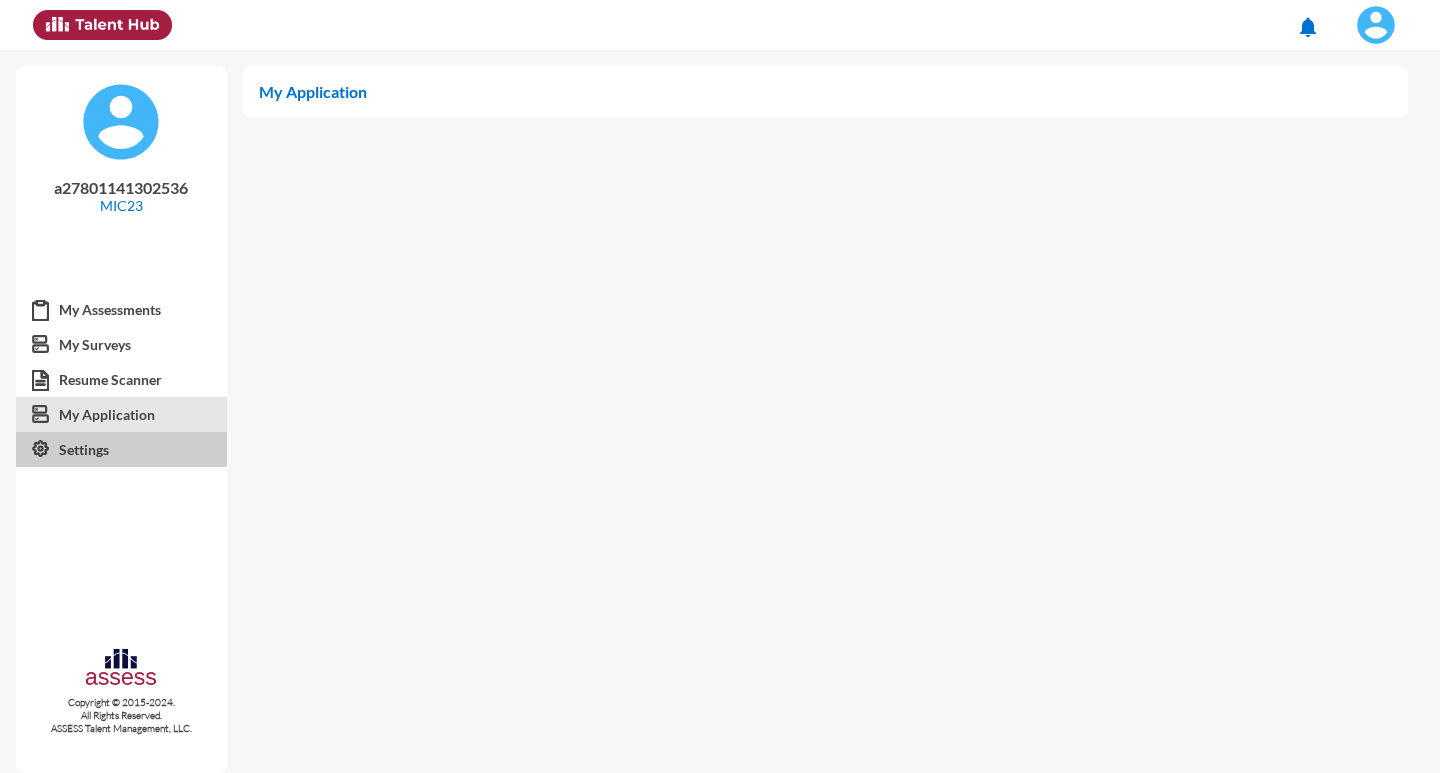 click on "Settings" at bounding box center (121, 450) 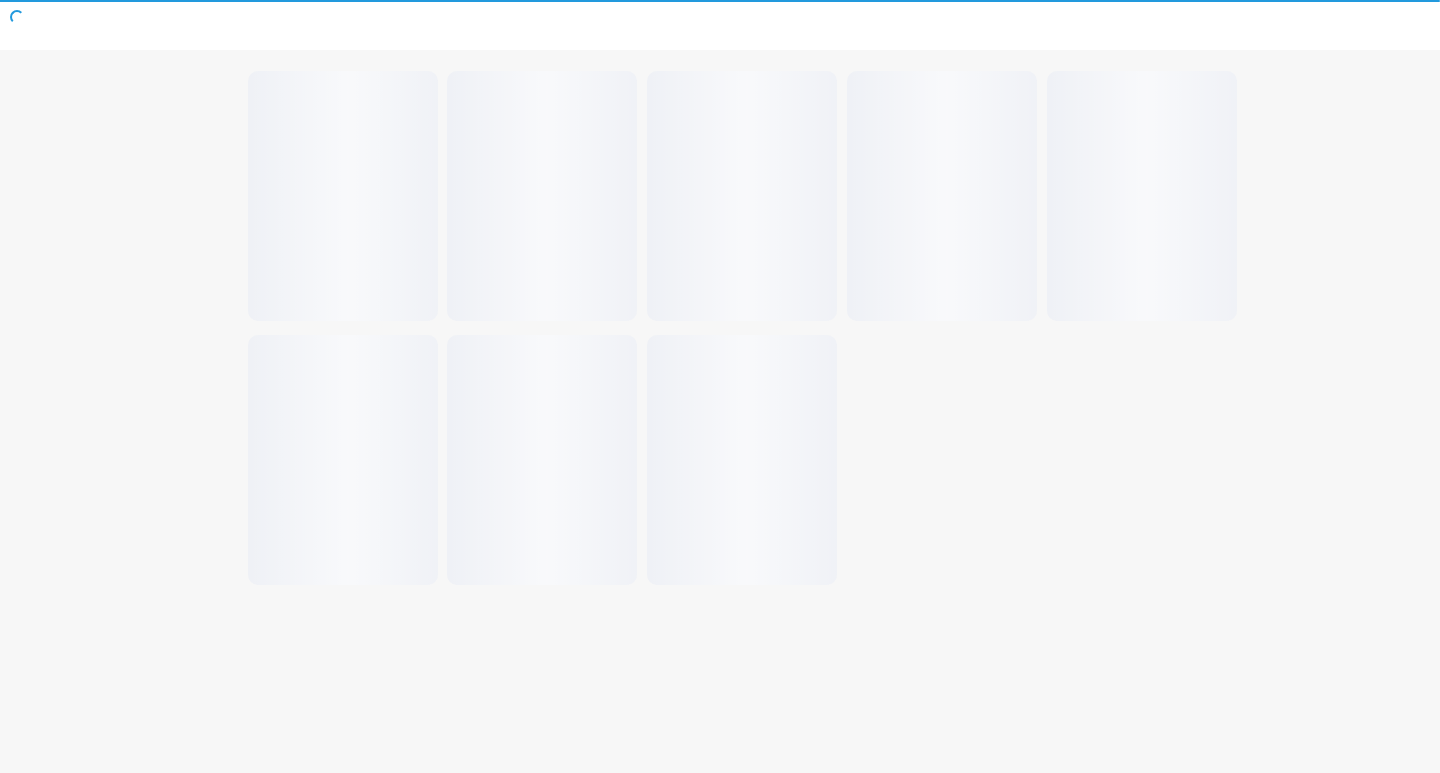 scroll, scrollTop: 0, scrollLeft: 0, axis: both 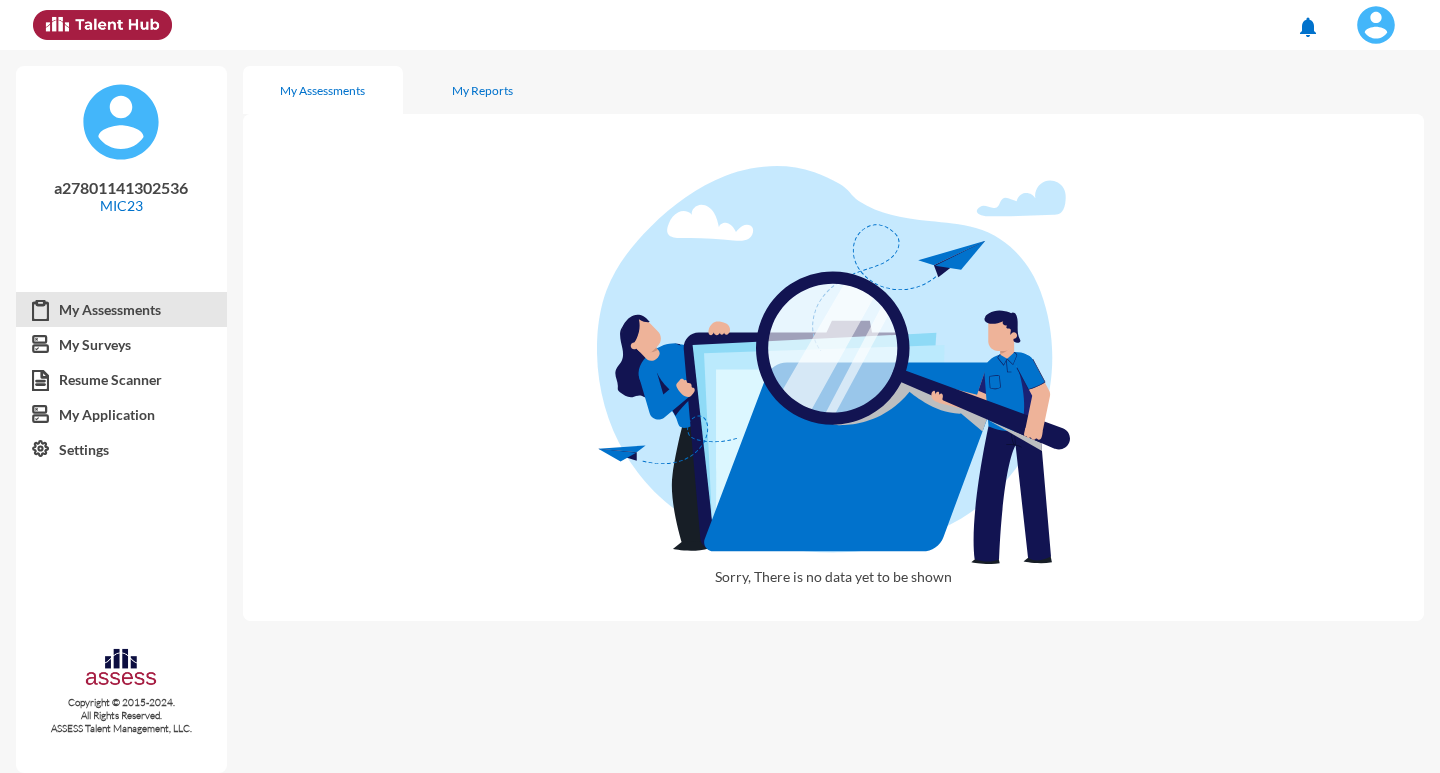 click on "a27801141302536" at bounding box center (121, 187) 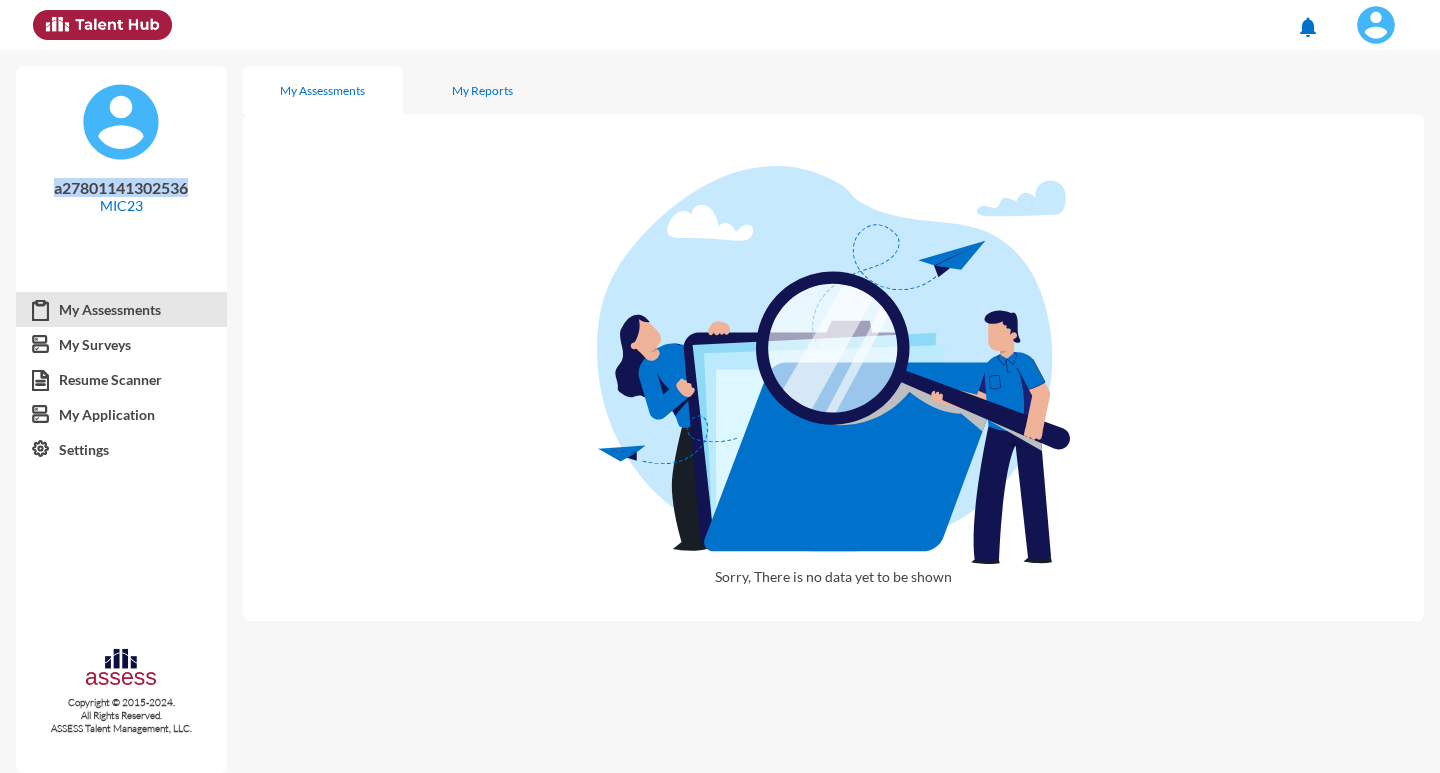 click on "a27801141302536" at bounding box center (121, 187) 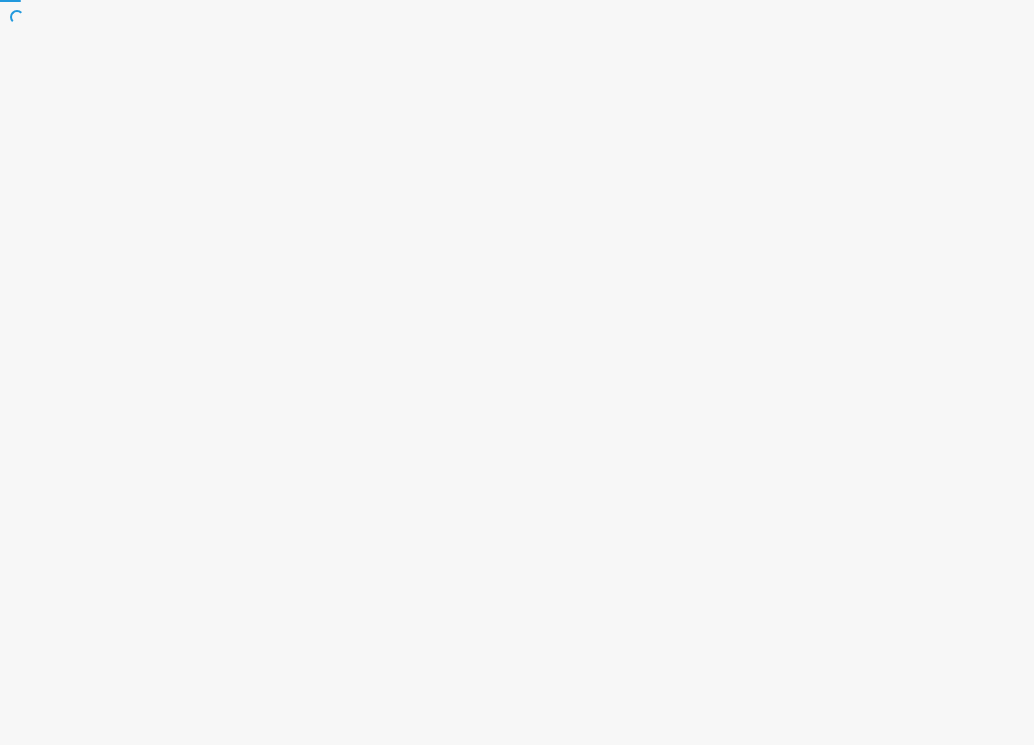 scroll, scrollTop: 0, scrollLeft: 0, axis: both 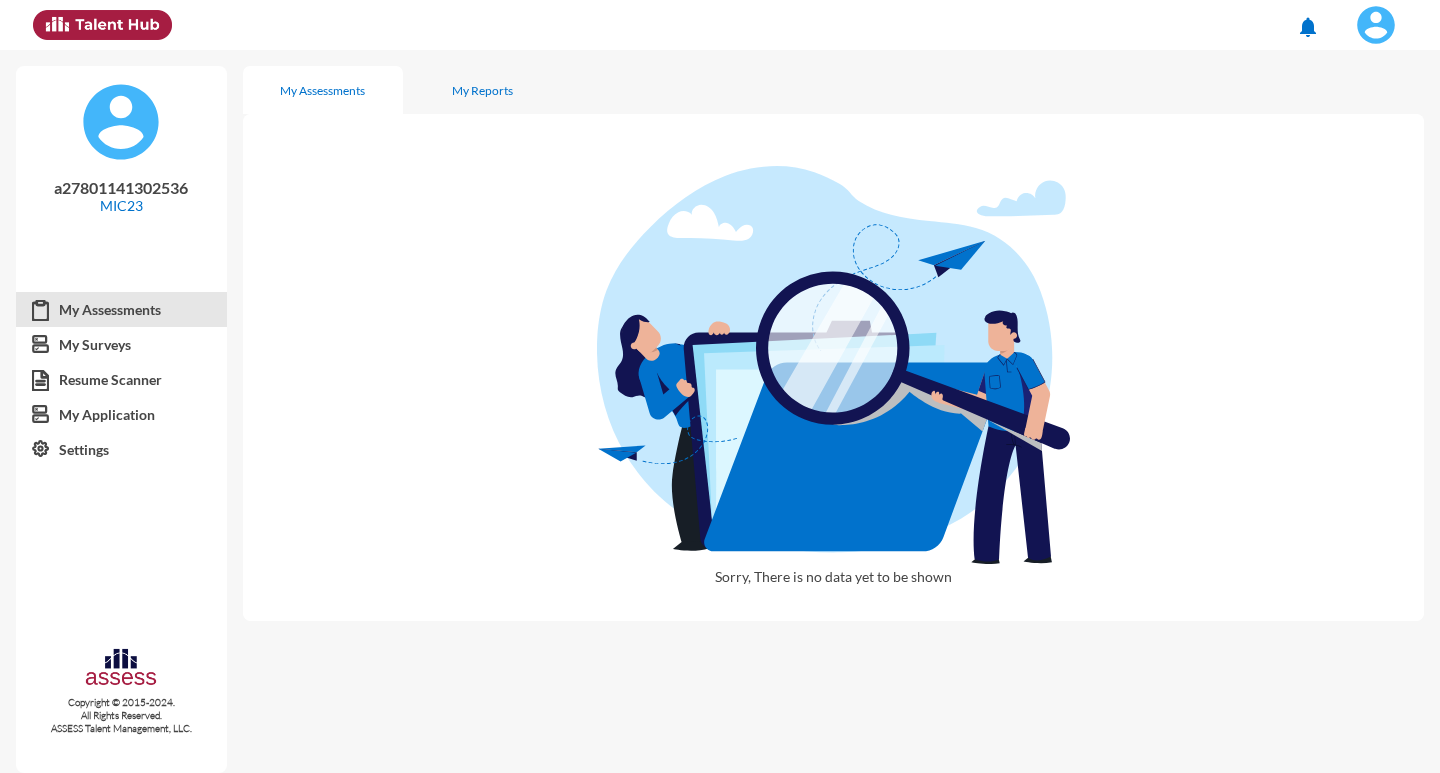click on "Sorry, There is no data yet to be shown" at bounding box center [833, 367] 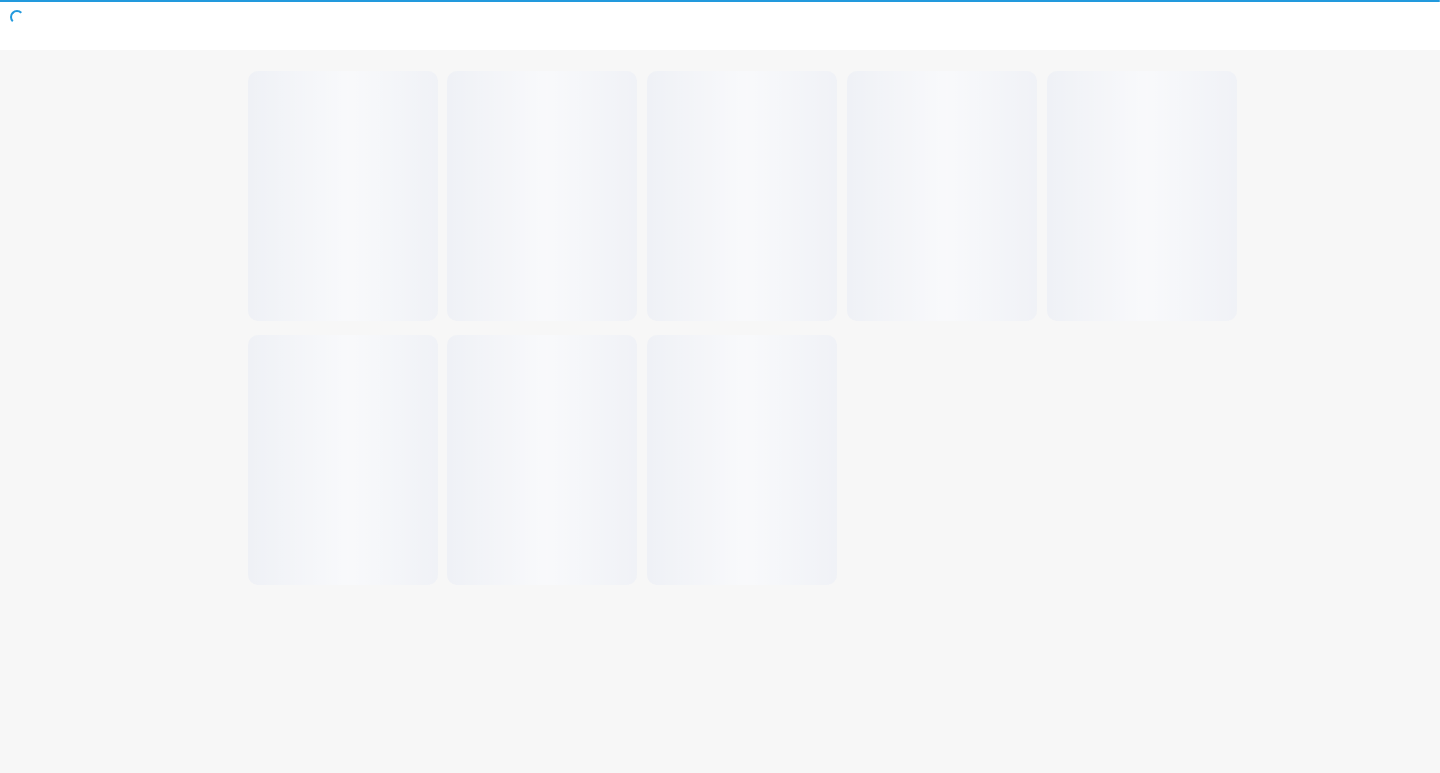 scroll, scrollTop: 0, scrollLeft: 0, axis: both 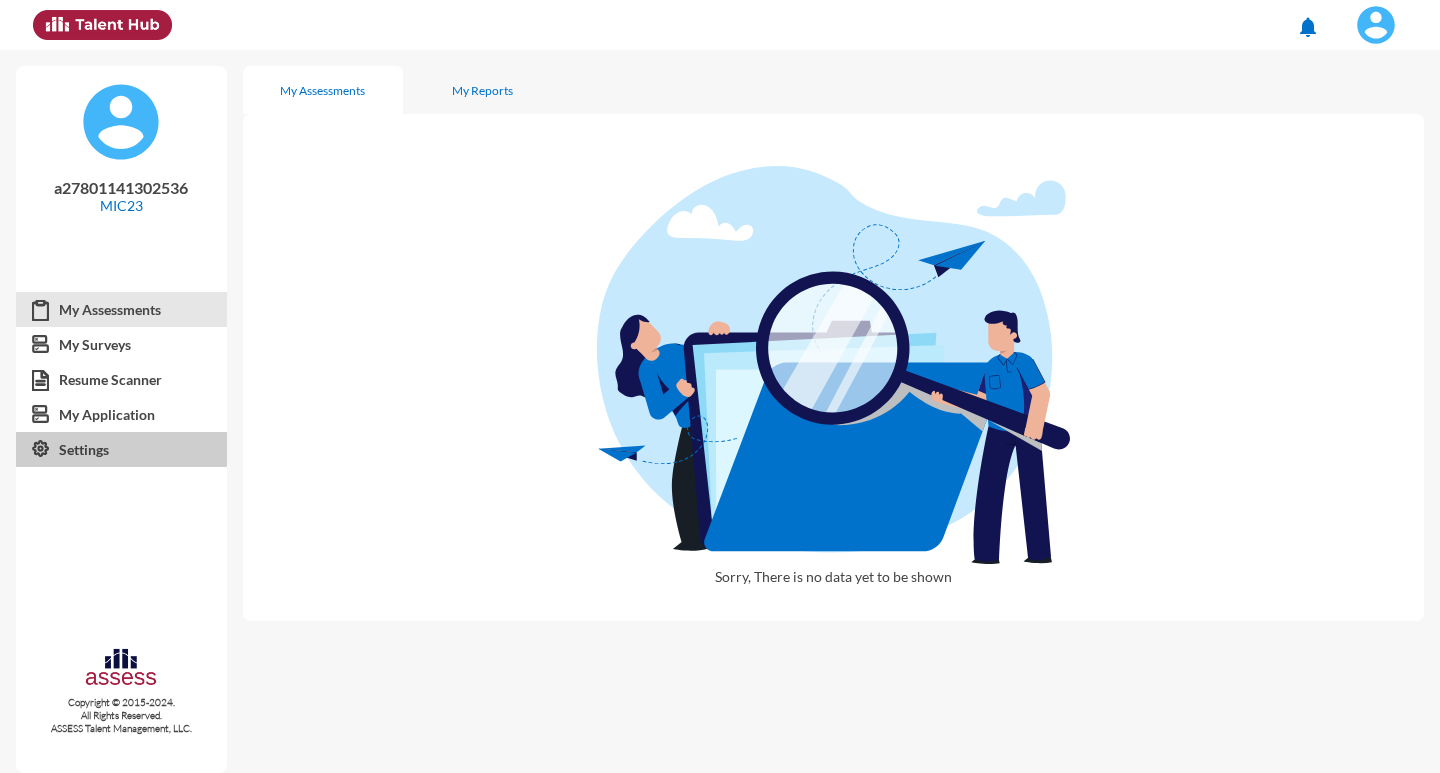 click on "Settings" at bounding box center (121, 450) 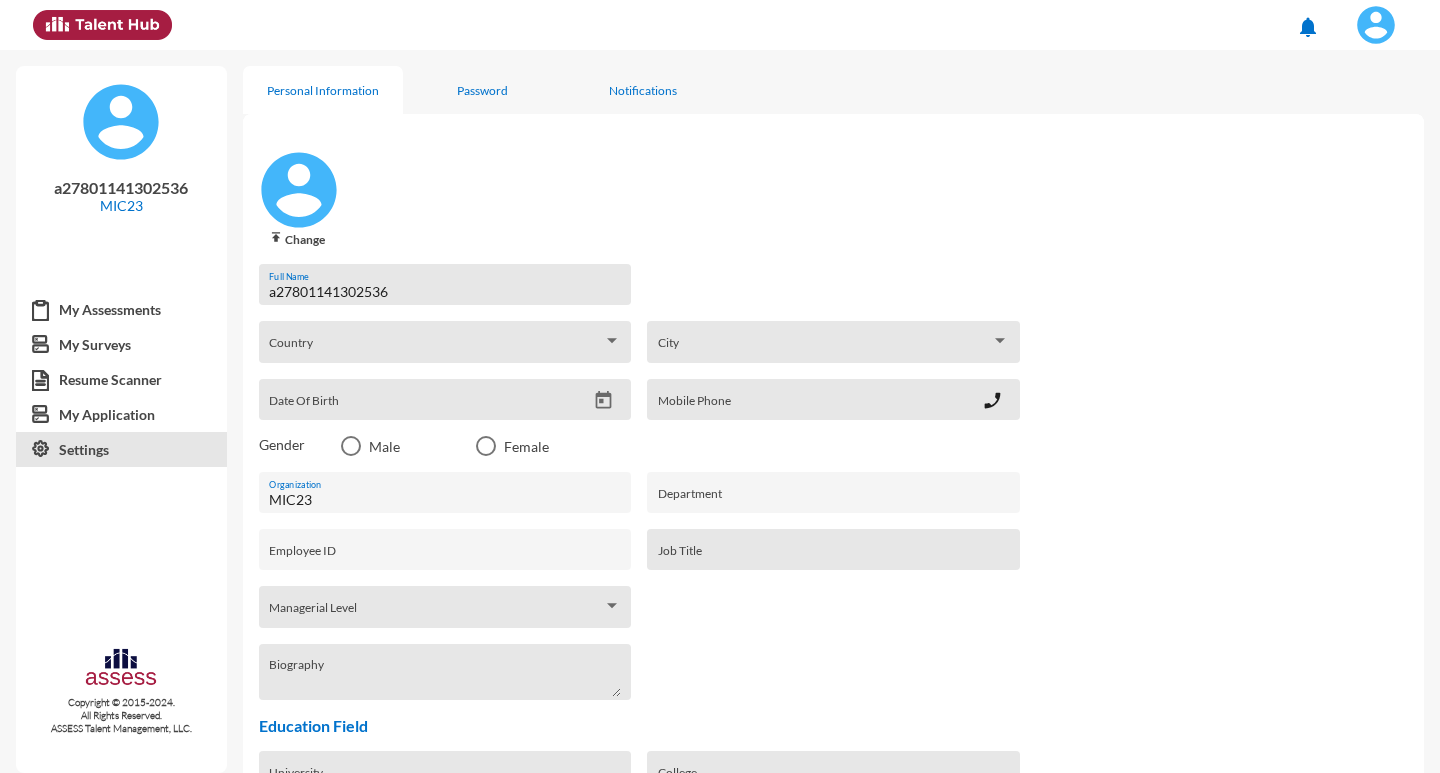 click on "a27801141302536" at bounding box center [444, 292] 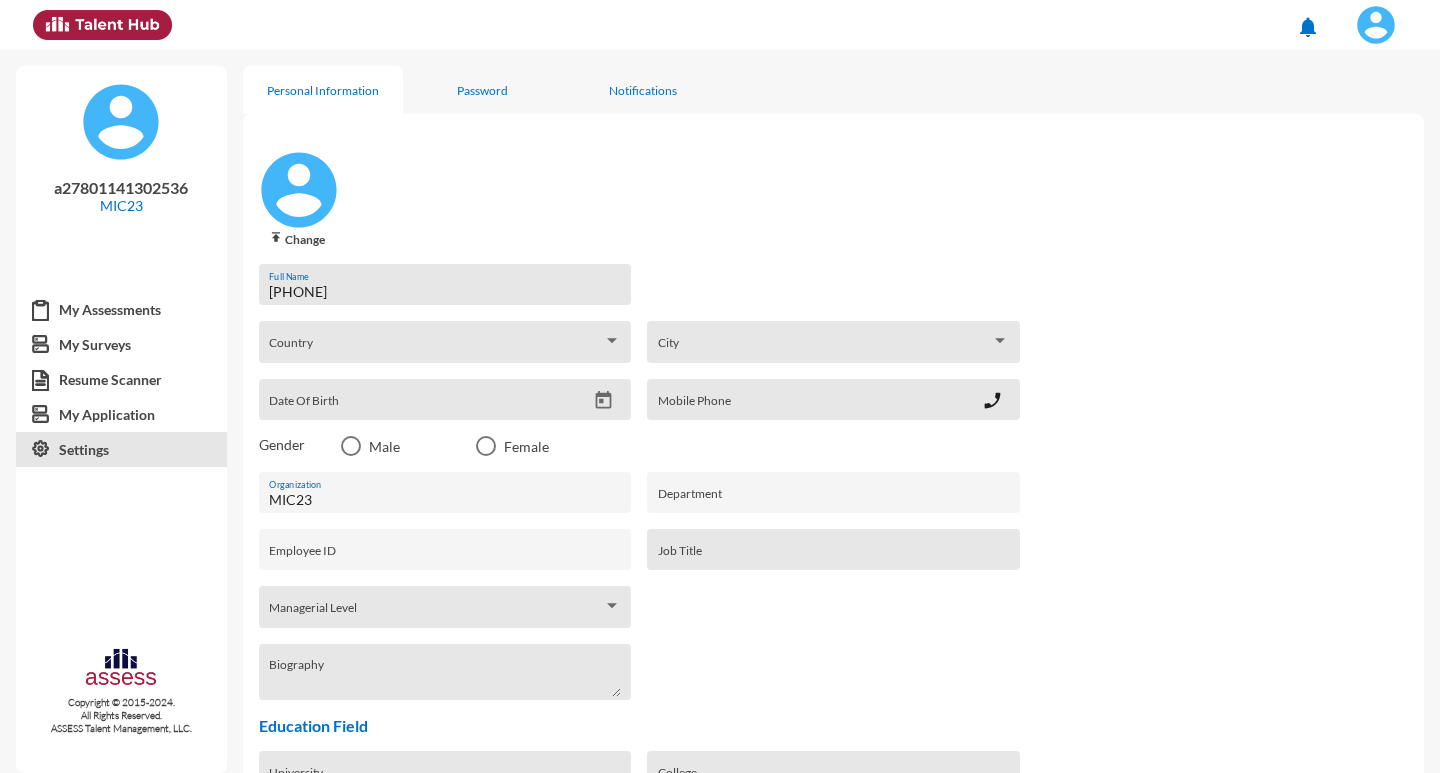 type on "a26701011301955" 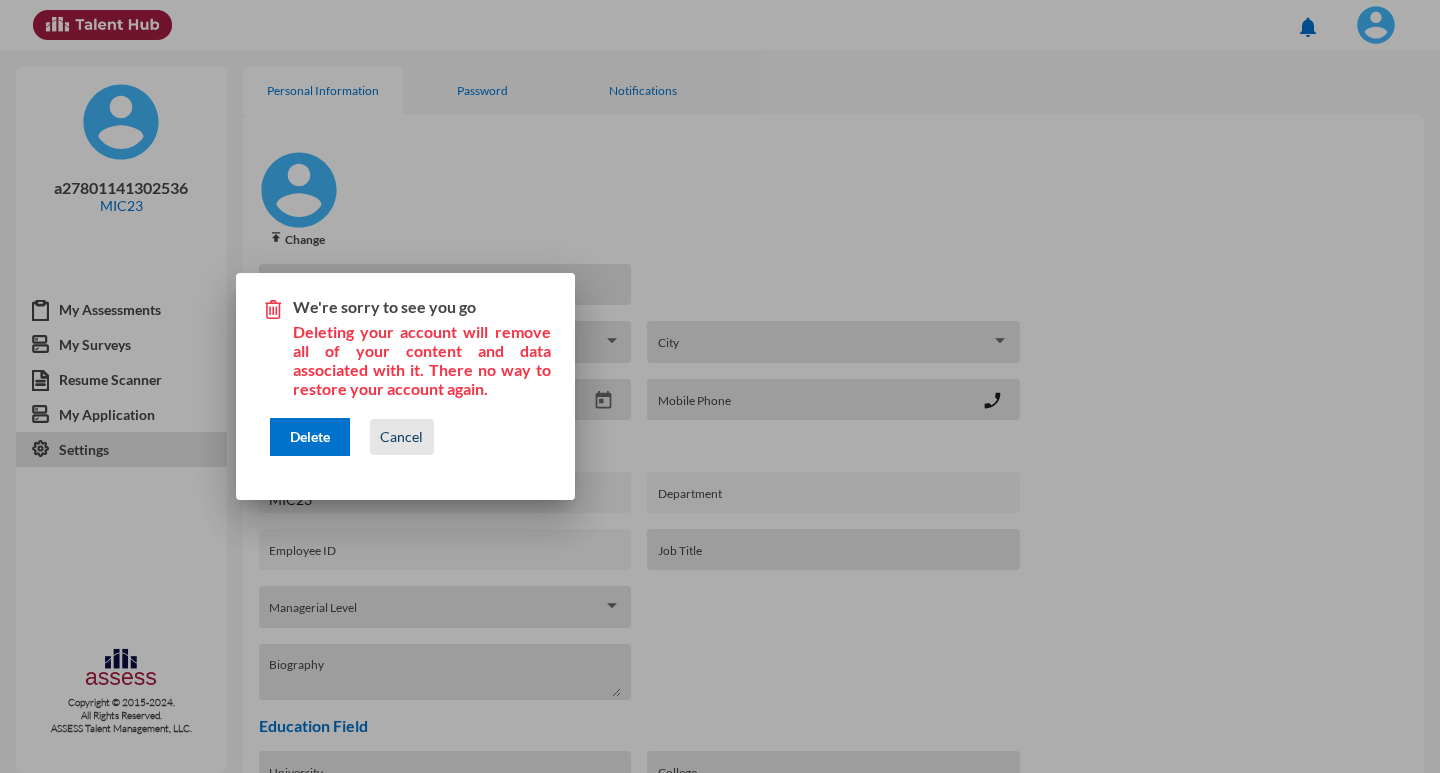 click on "Cancel" at bounding box center (401, 436) 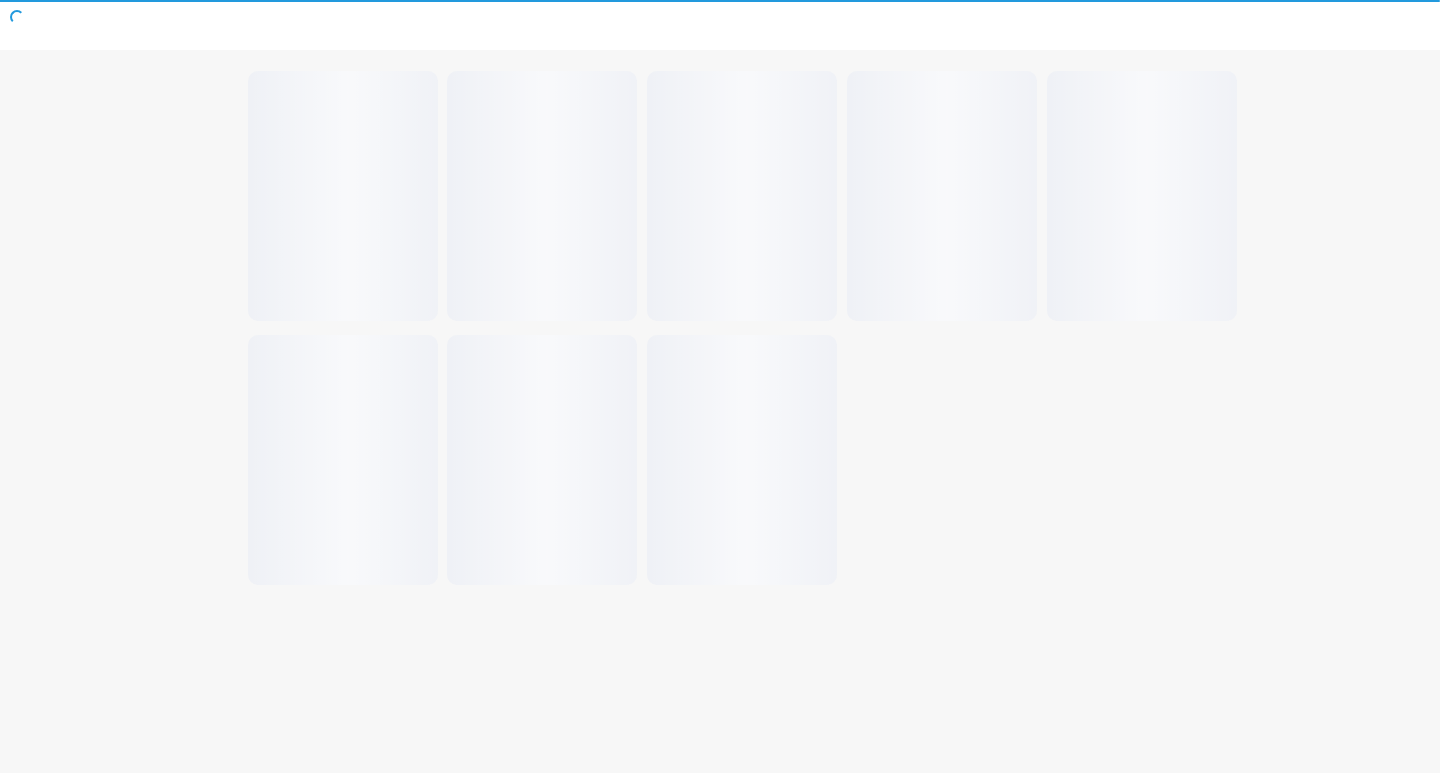 scroll, scrollTop: 0, scrollLeft: 0, axis: both 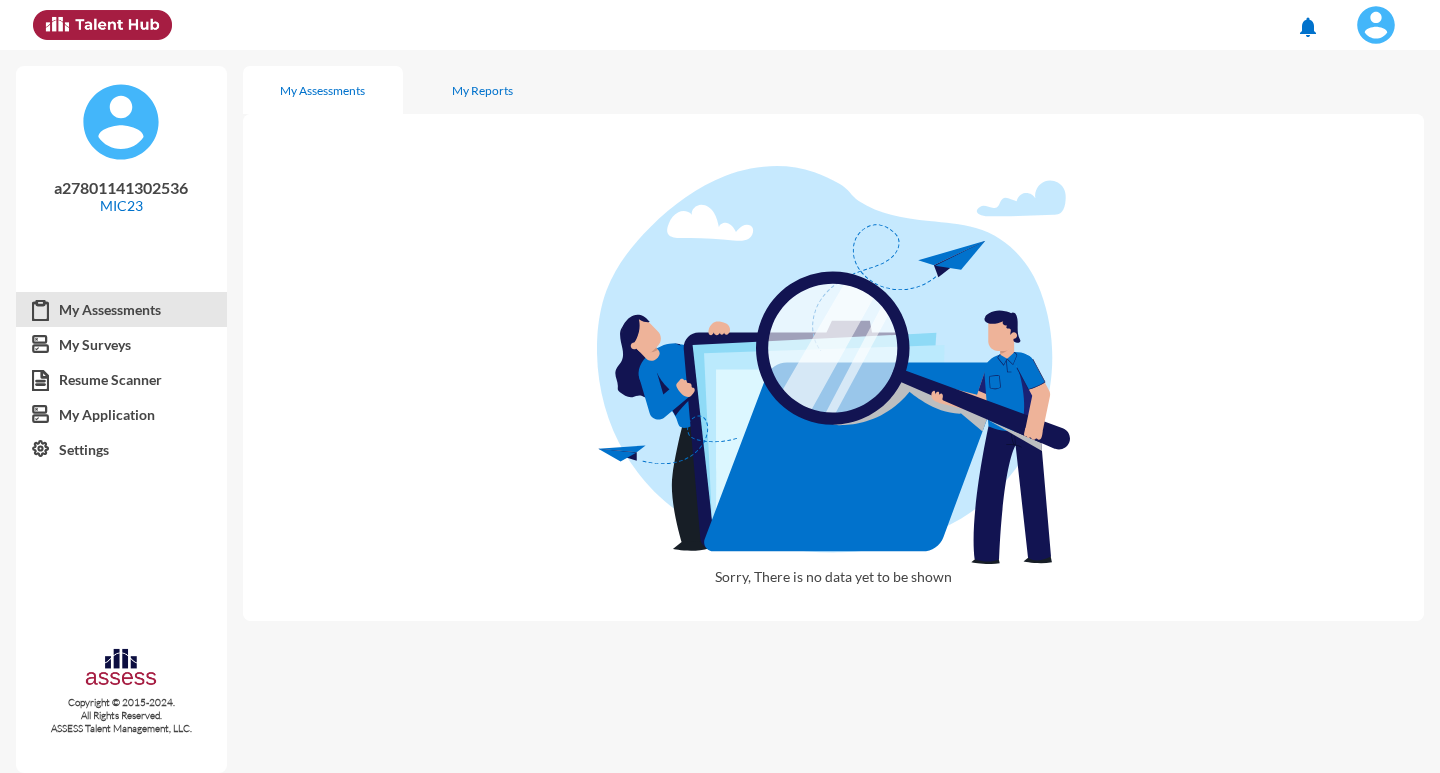 drag, startPoint x: 100, startPoint y: 186, endPoint x: 49, endPoint y: 255, distance: 85.8021 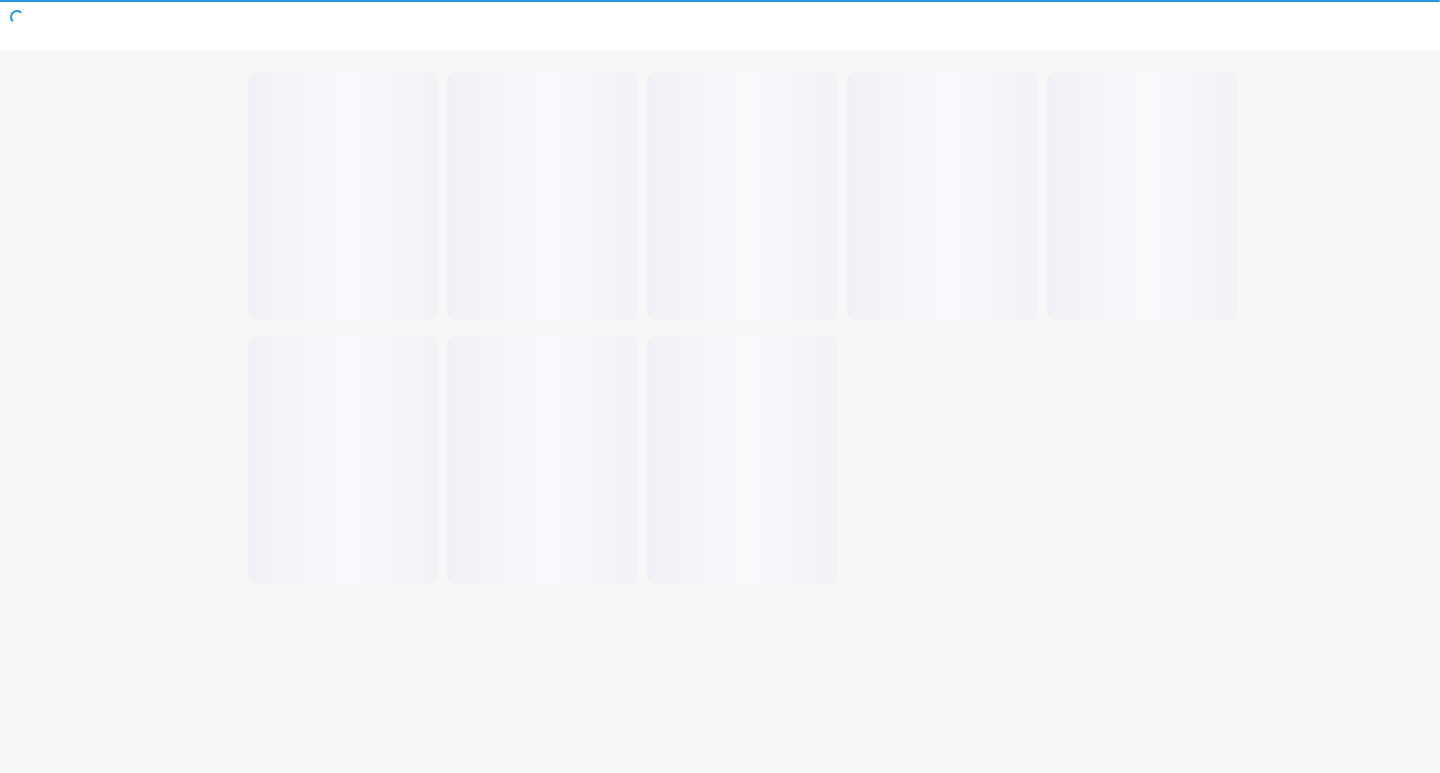 scroll, scrollTop: 0, scrollLeft: 0, axis: both 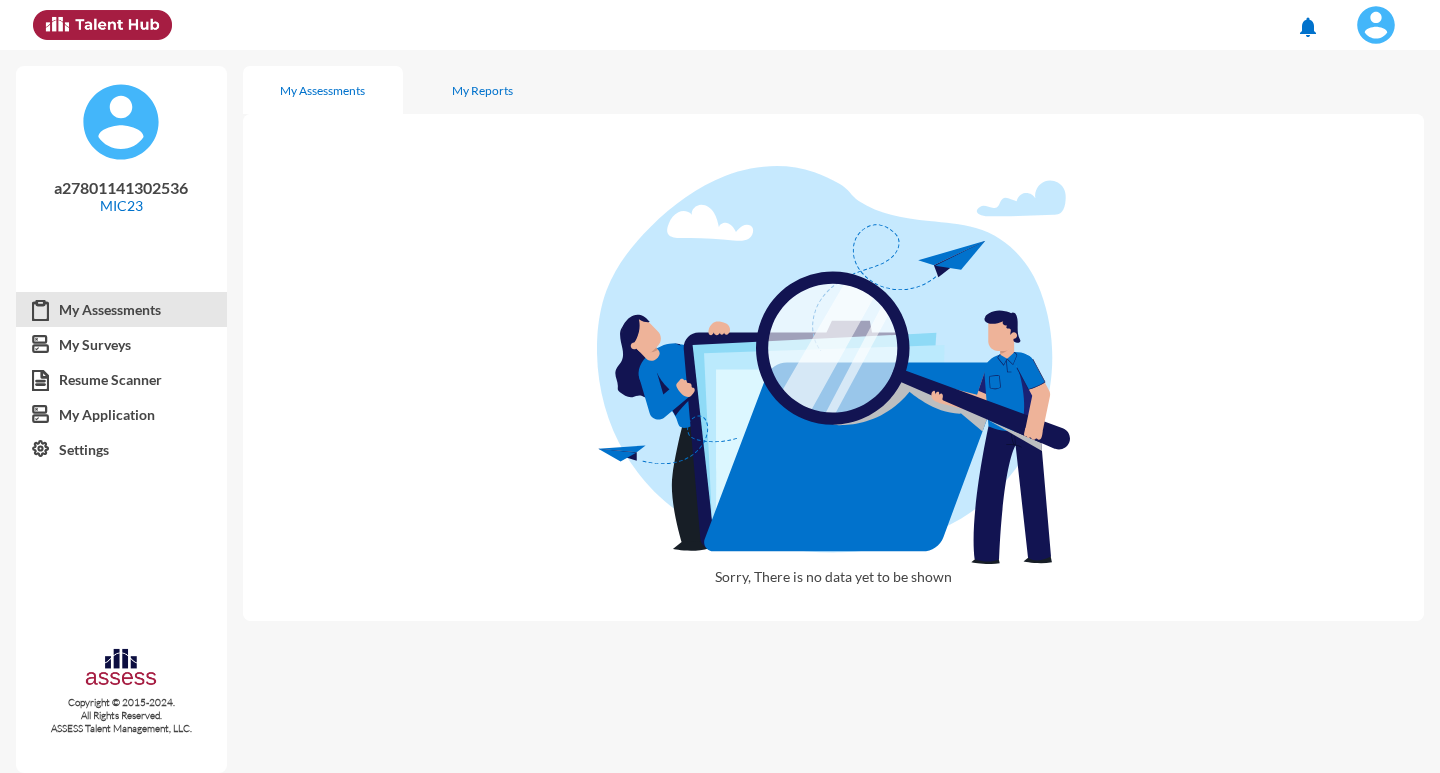 click on "My Assessments" at bounding box center [121, 310] 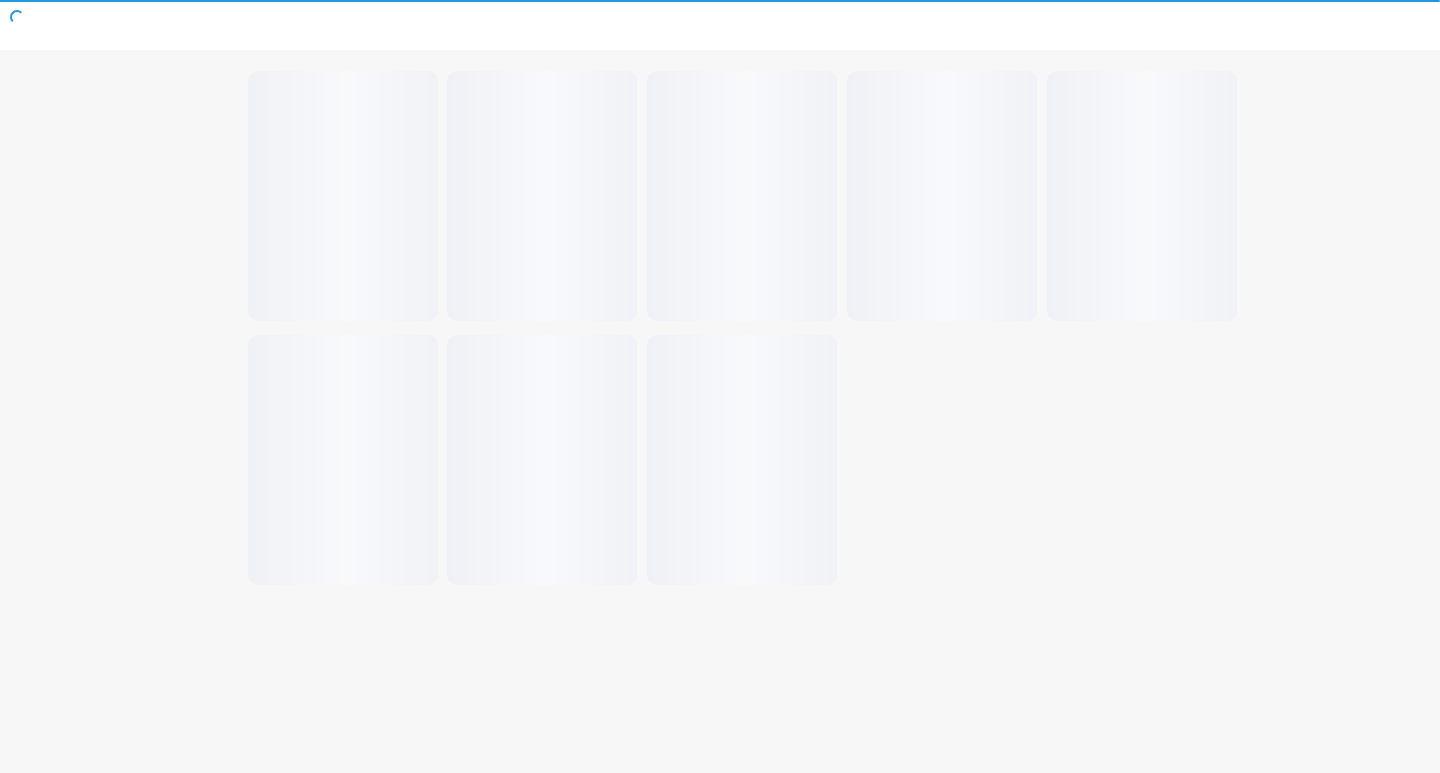 scroll, scrollTop: 0, scrollLeft: 0, axis: both 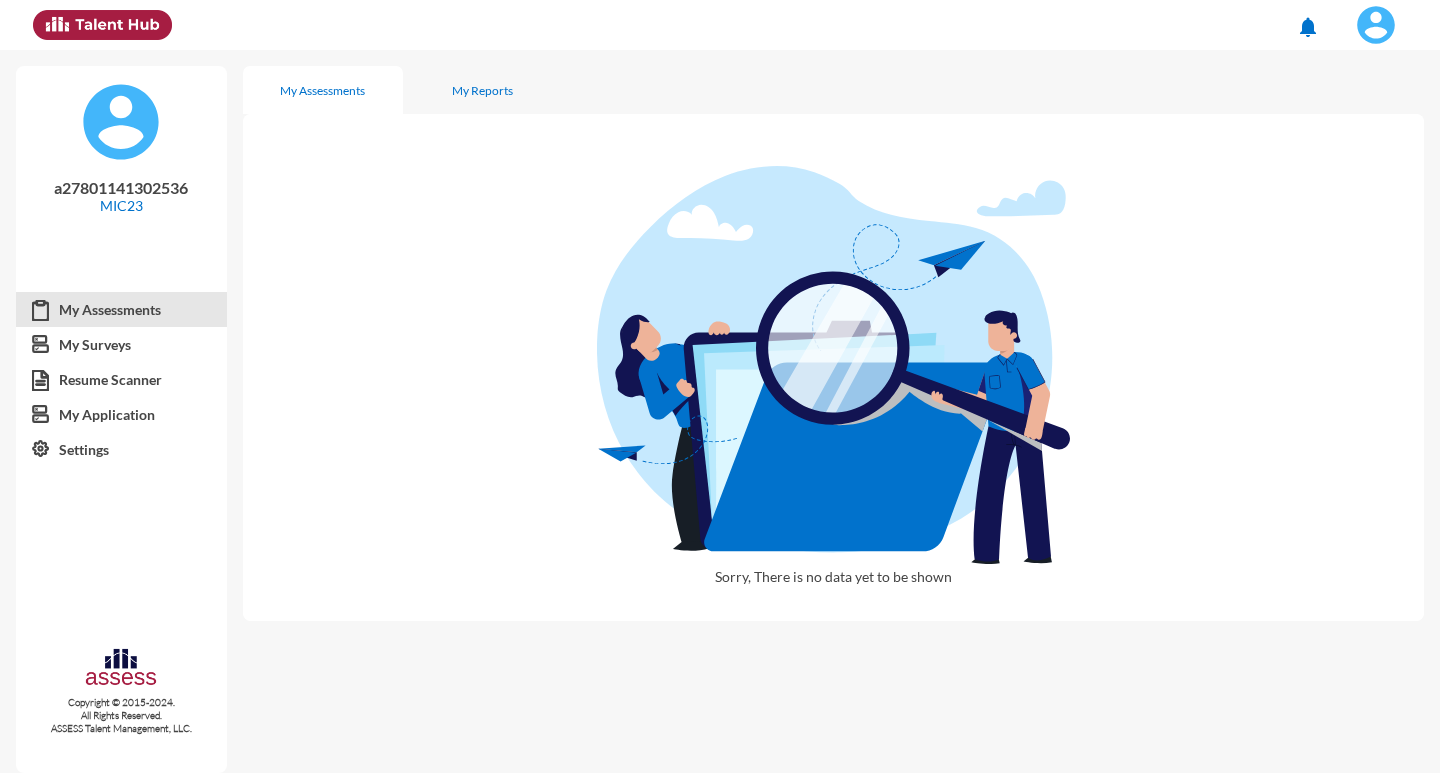 click at bounding box center (833, 365) 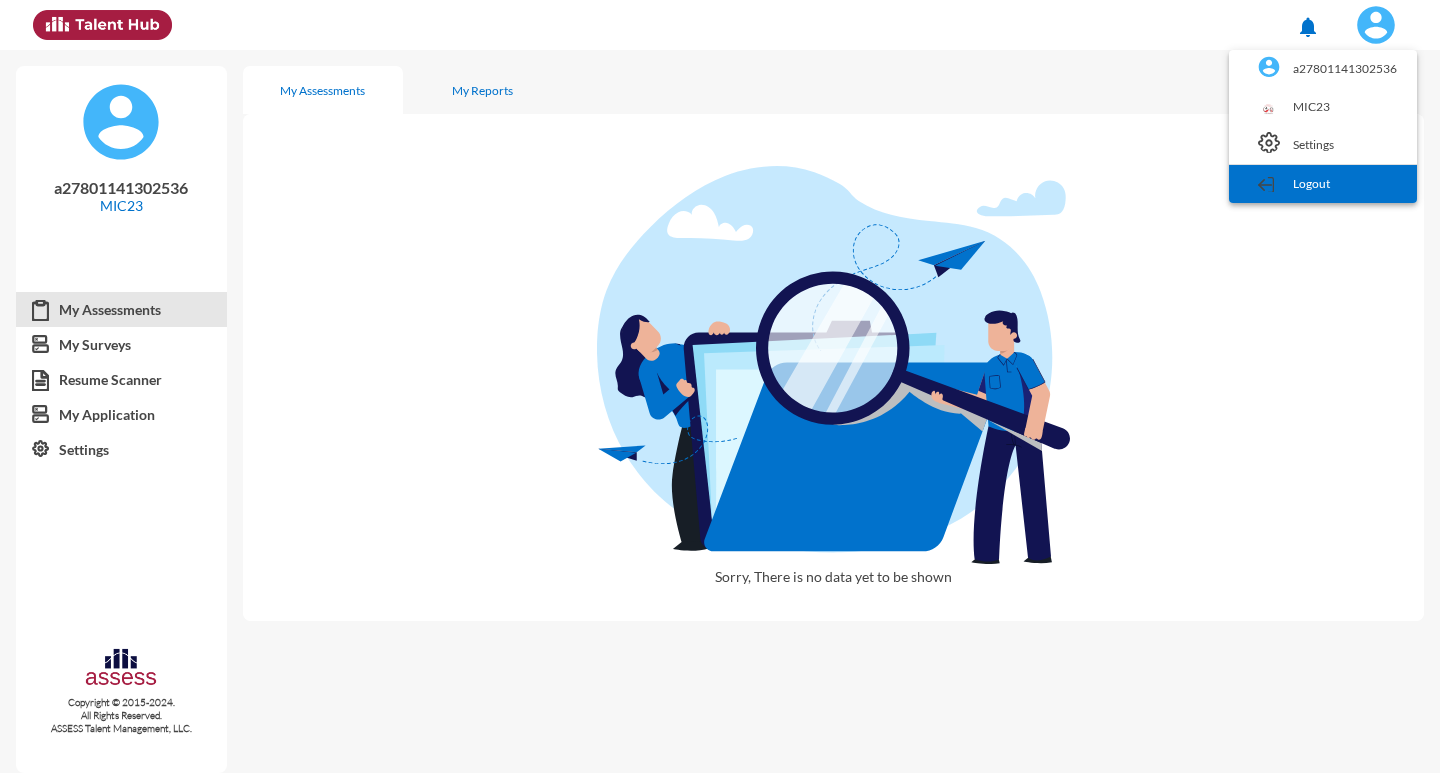 click on "Logout" at bounding box center (1323, 69) 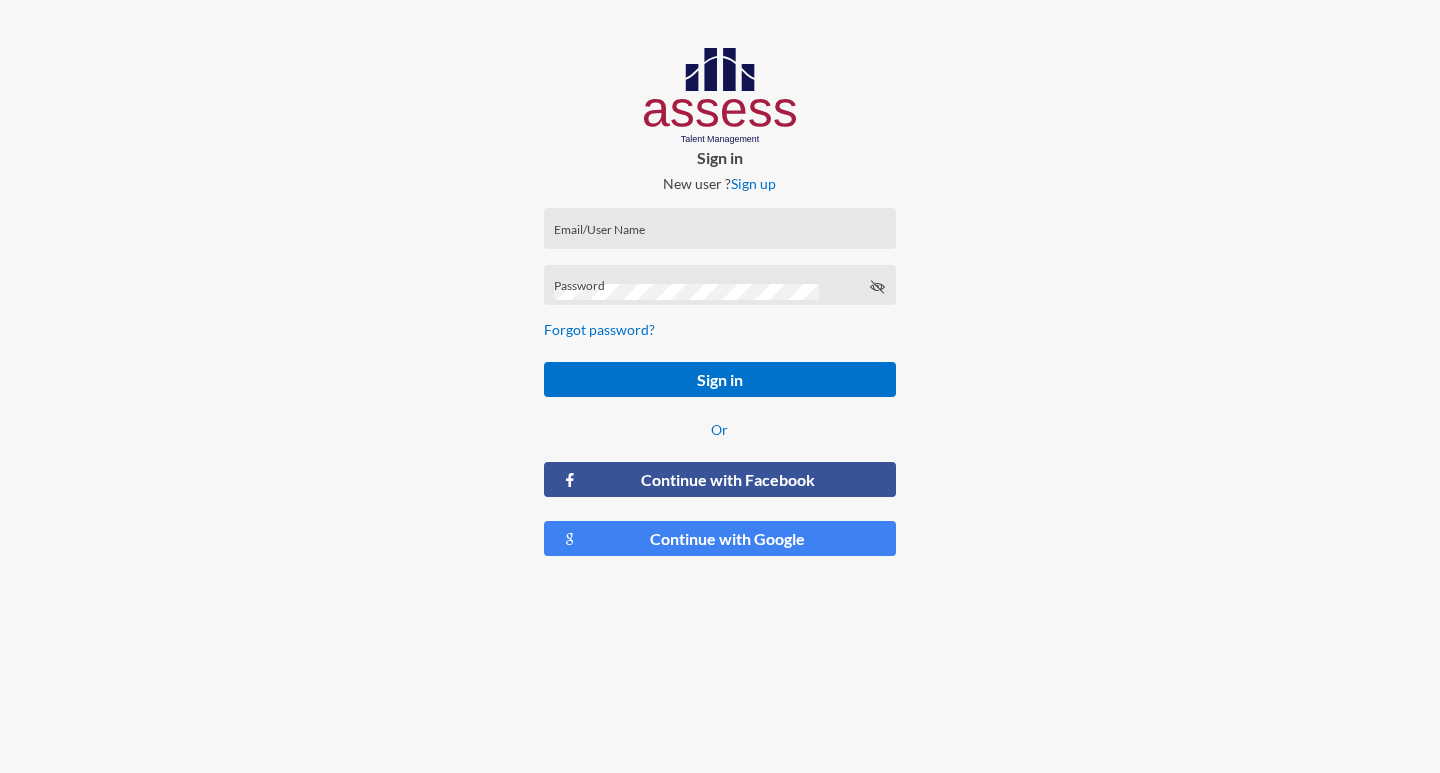 click on "Email/User Name" at bounding box center (719, 235) 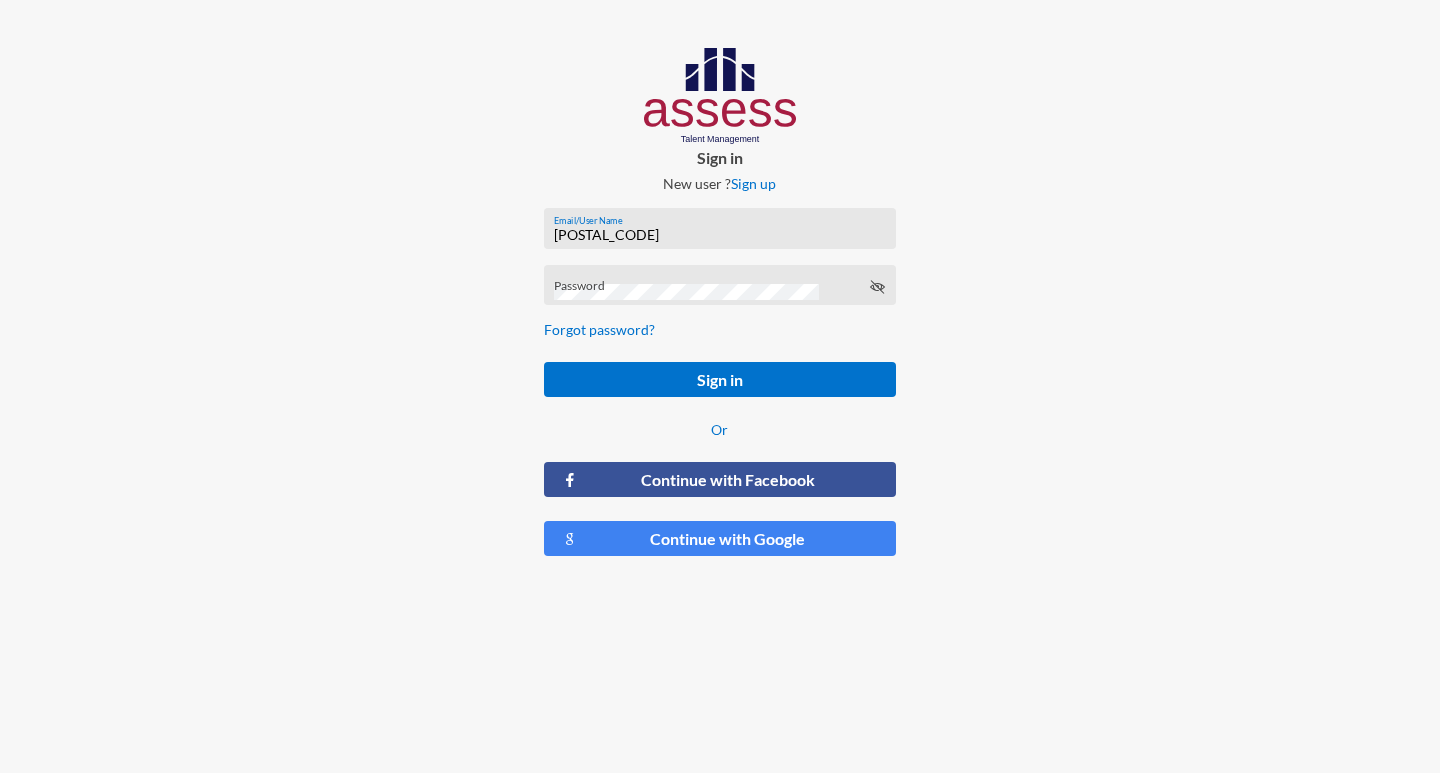 click on "[NUMBER]" at bounding box center (719, 235) 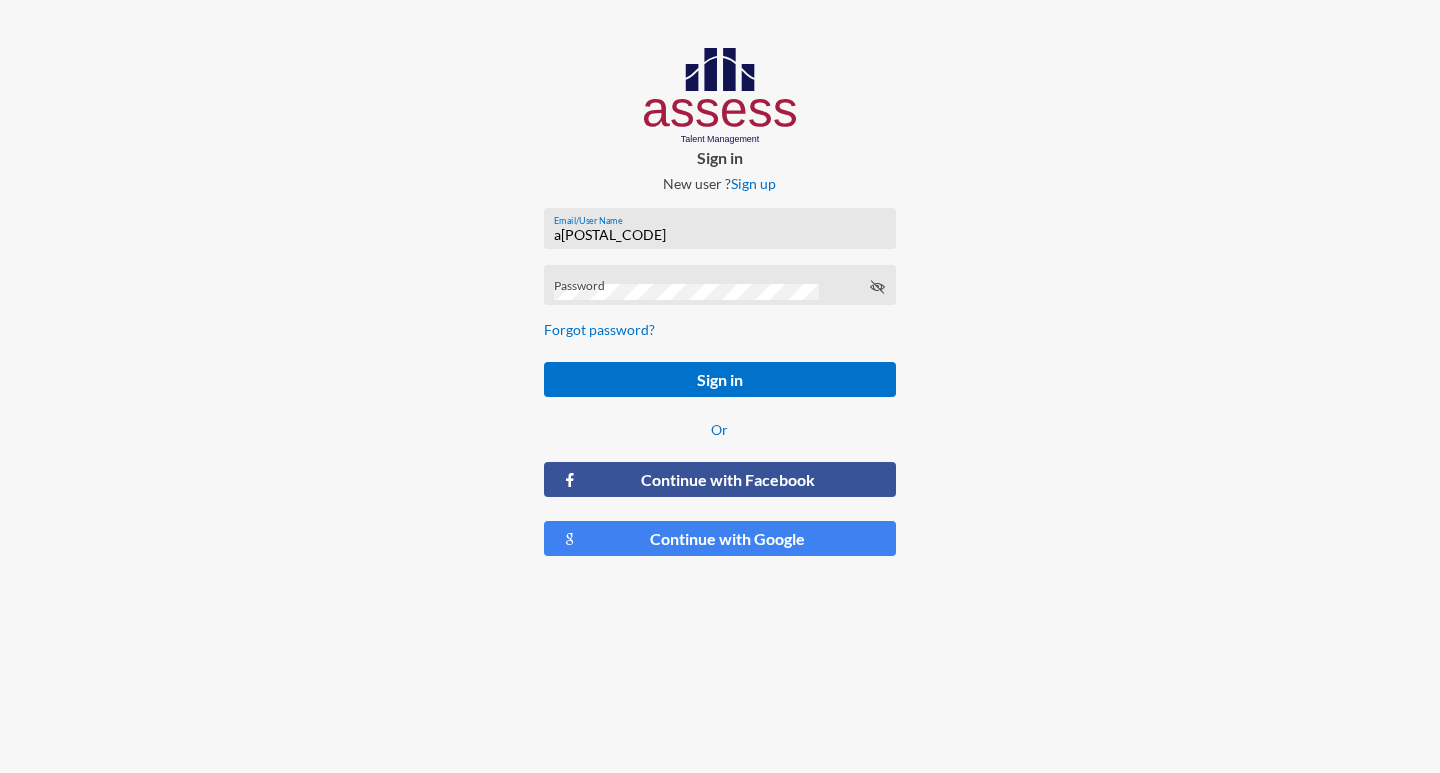 type on "[LETTER][NUMBER]" 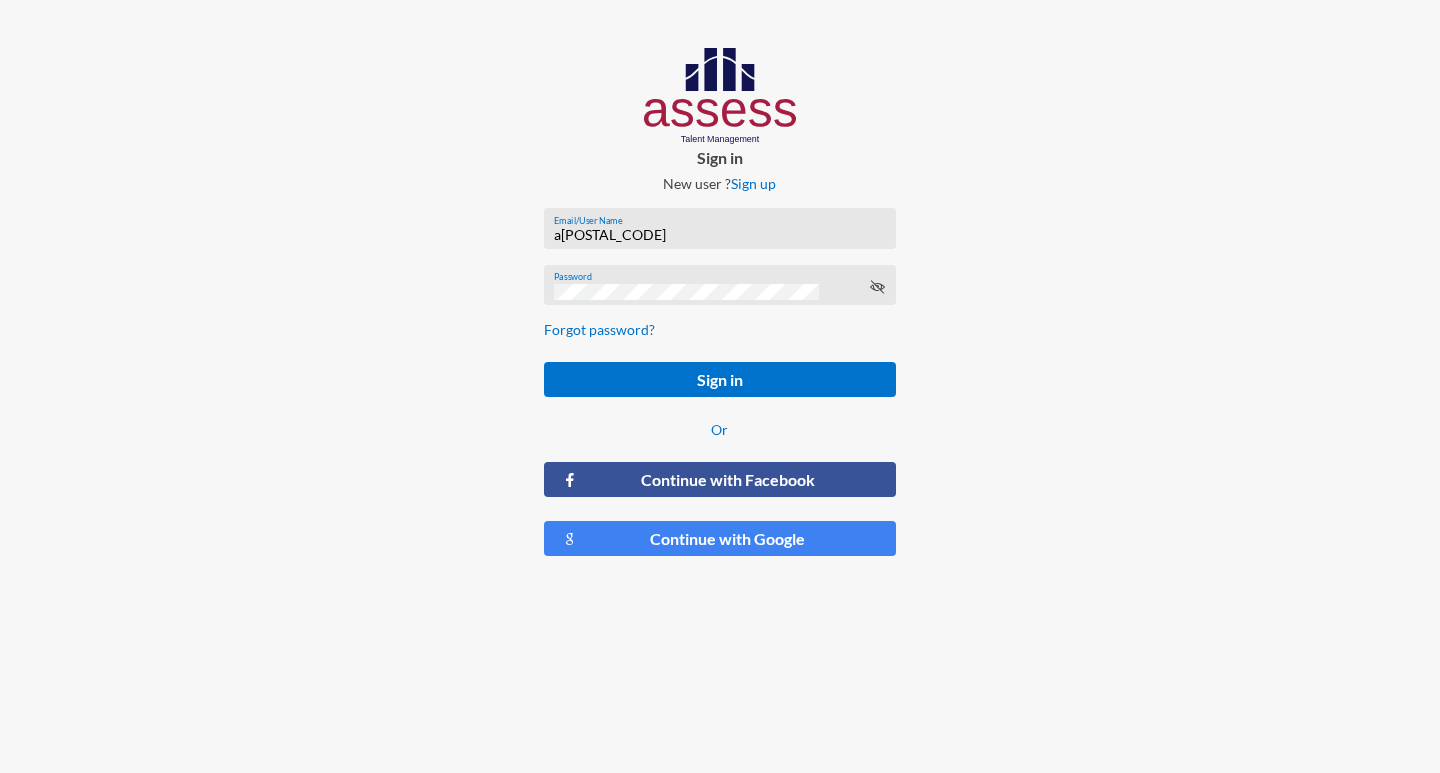 click on "Sign in" at bounding box center (720, 379) 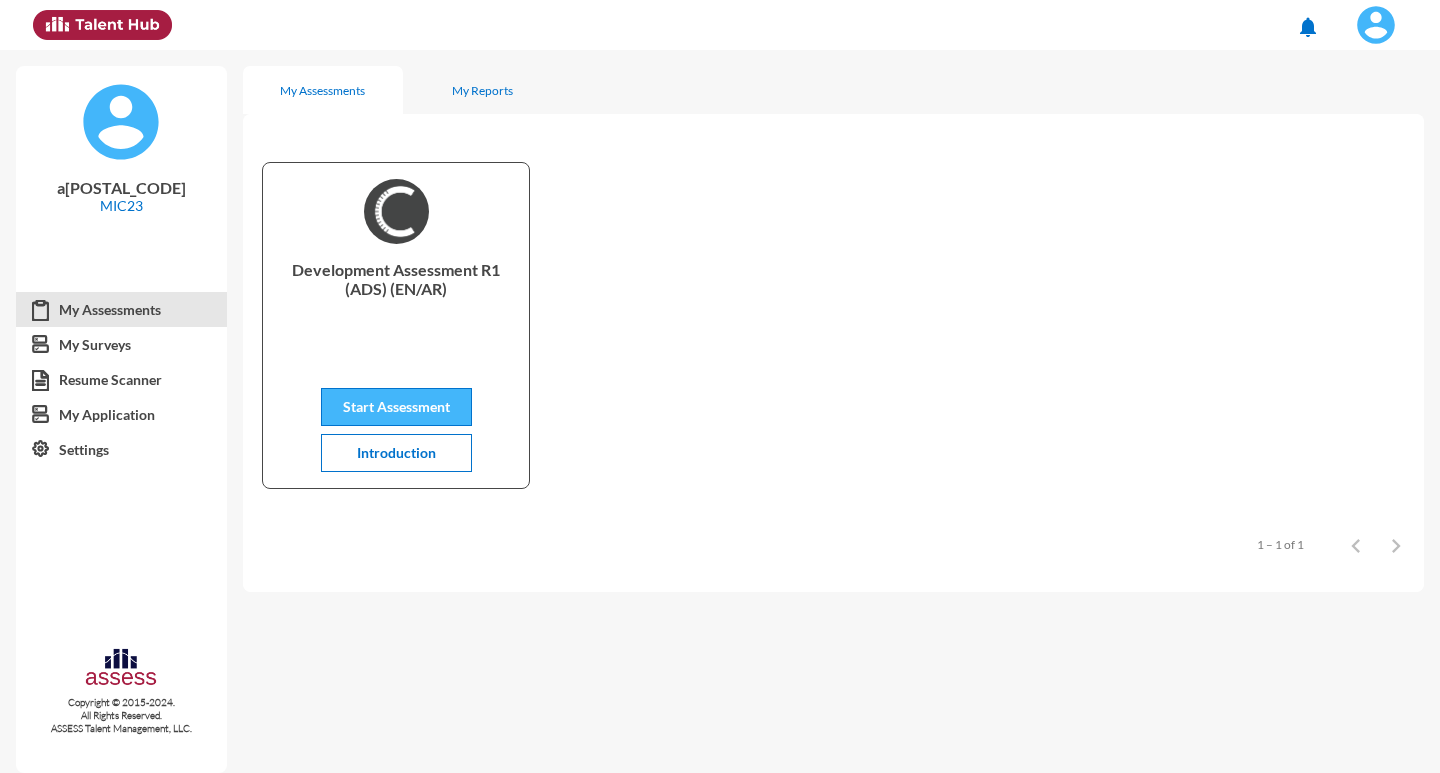 click on "Start Assessment" at bounding box center [396, 406] 